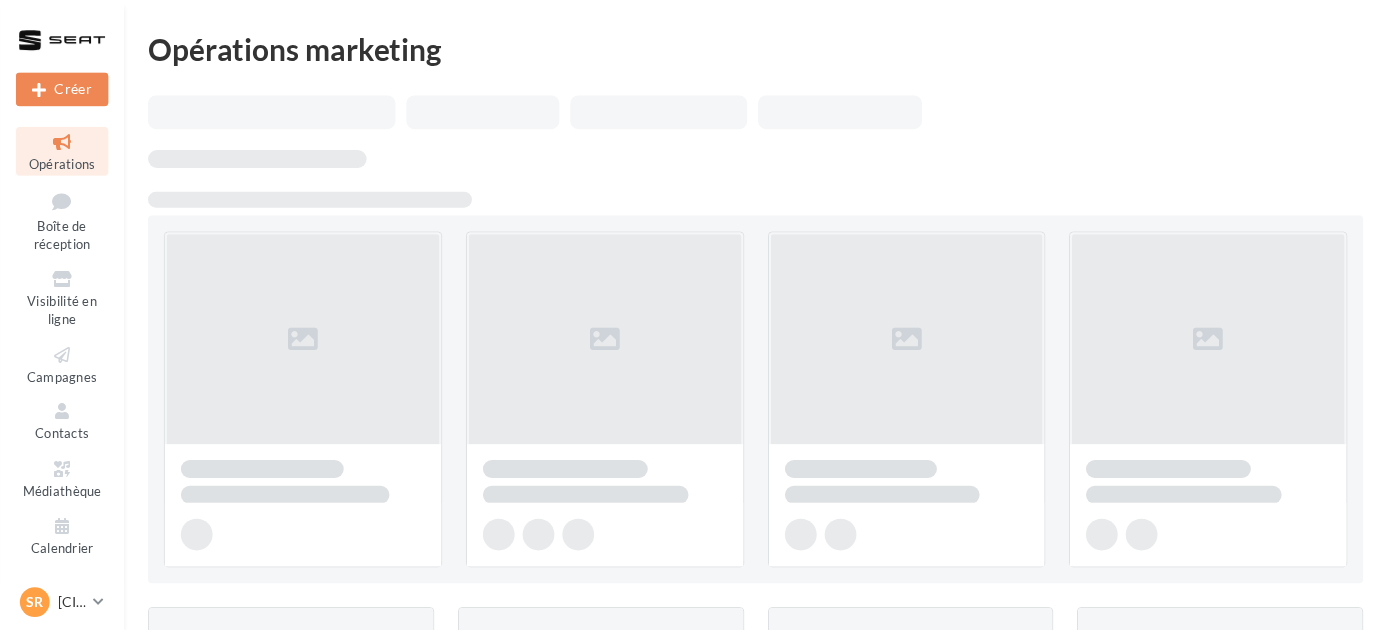 scroll, scrollTop: 0, scrollLeft: 0, axis: both 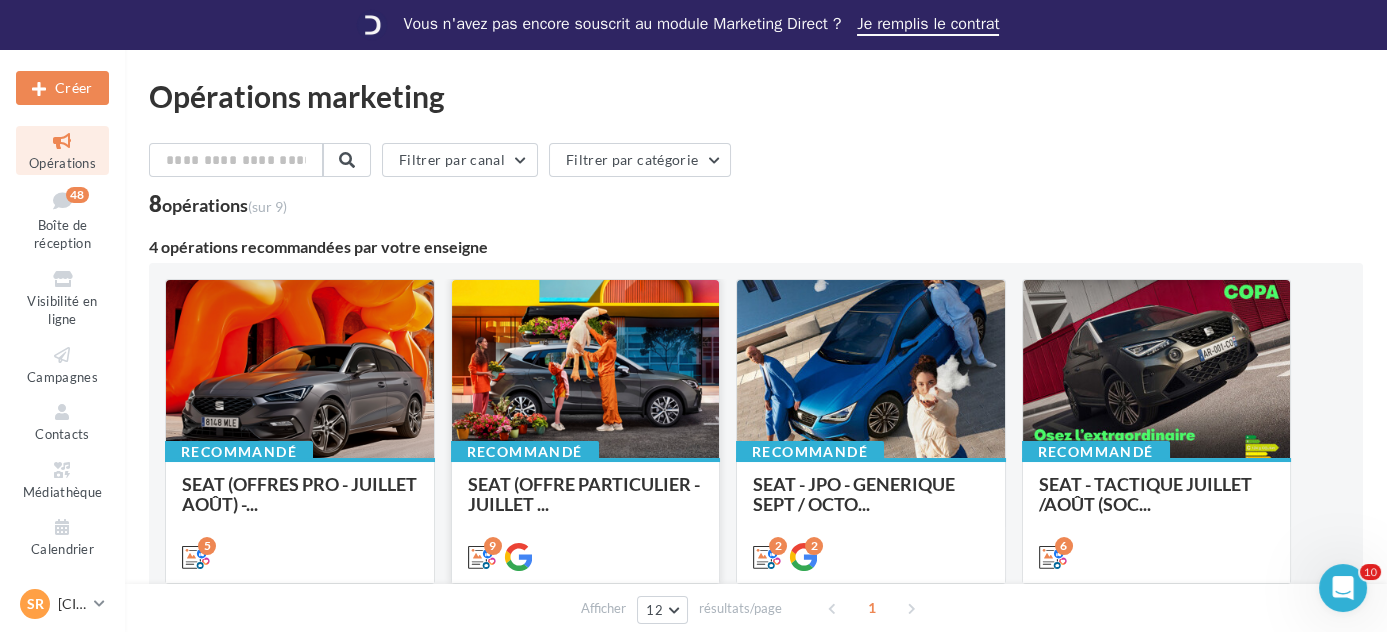 click at bounding box center (300, 370) 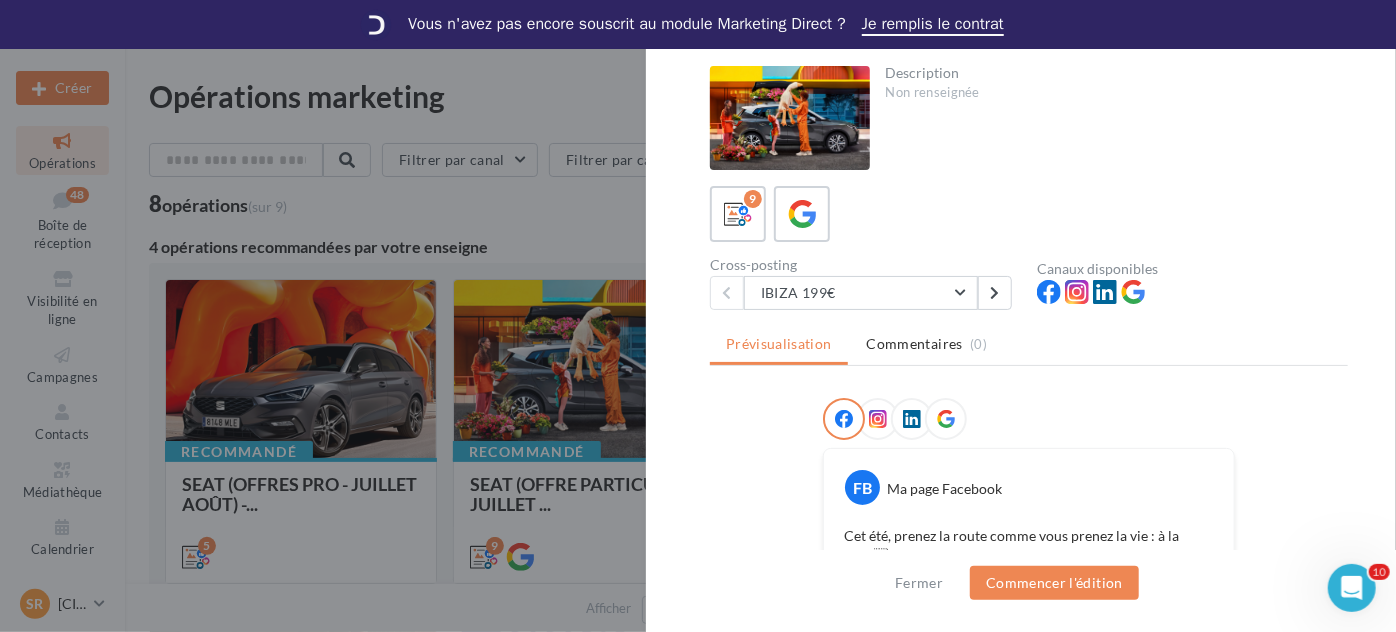 click on "9" at bounding box center [1029, 214] 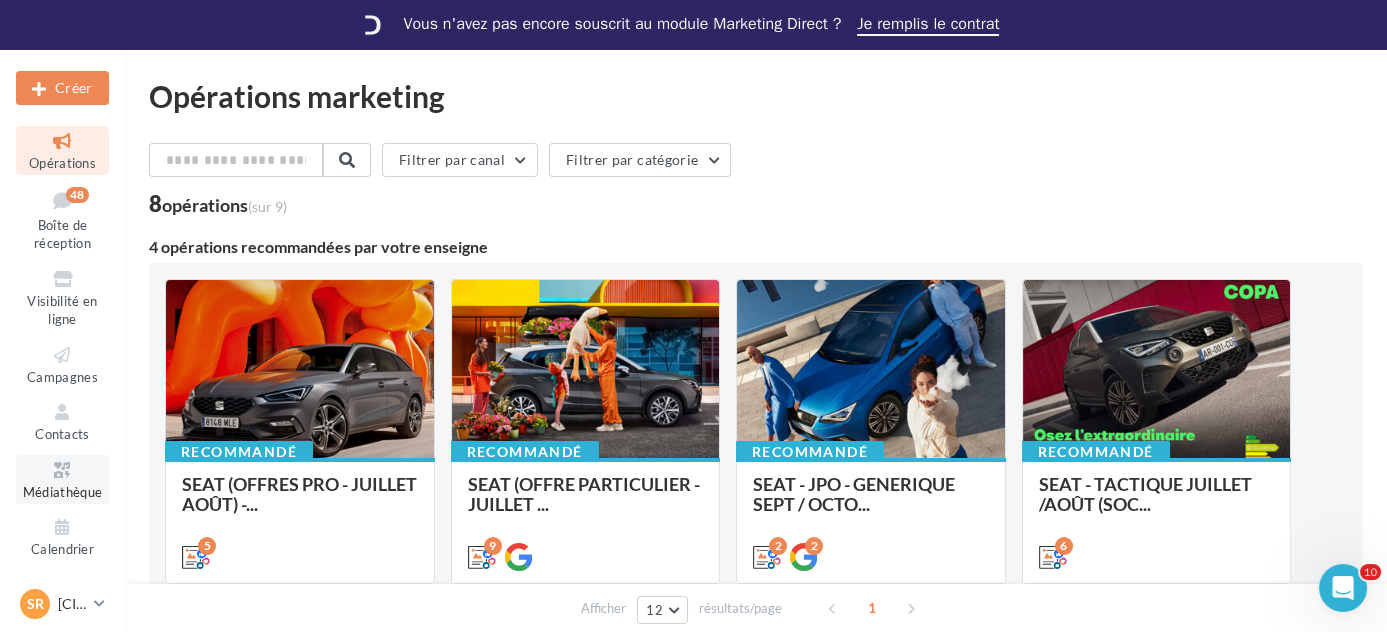 click on "Médiathèque" at bounding box center (63, 492) 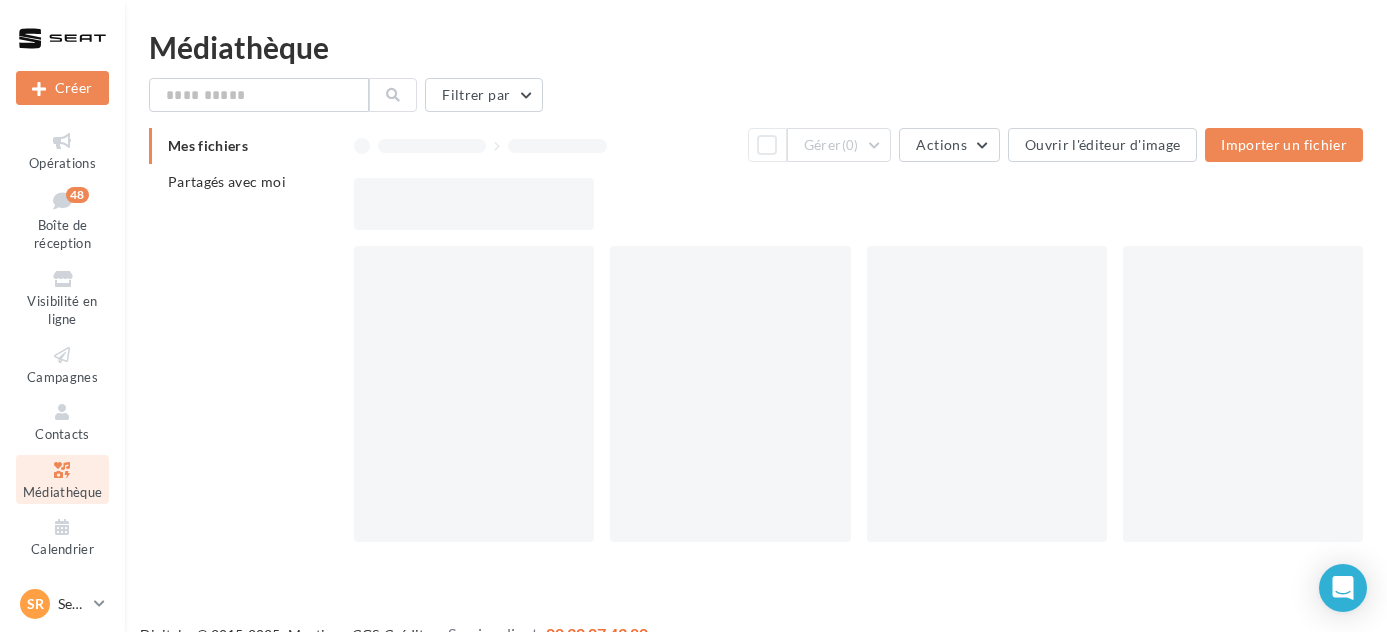 scroll, scrollTop: 0, scrollLeft: 0, axis: both 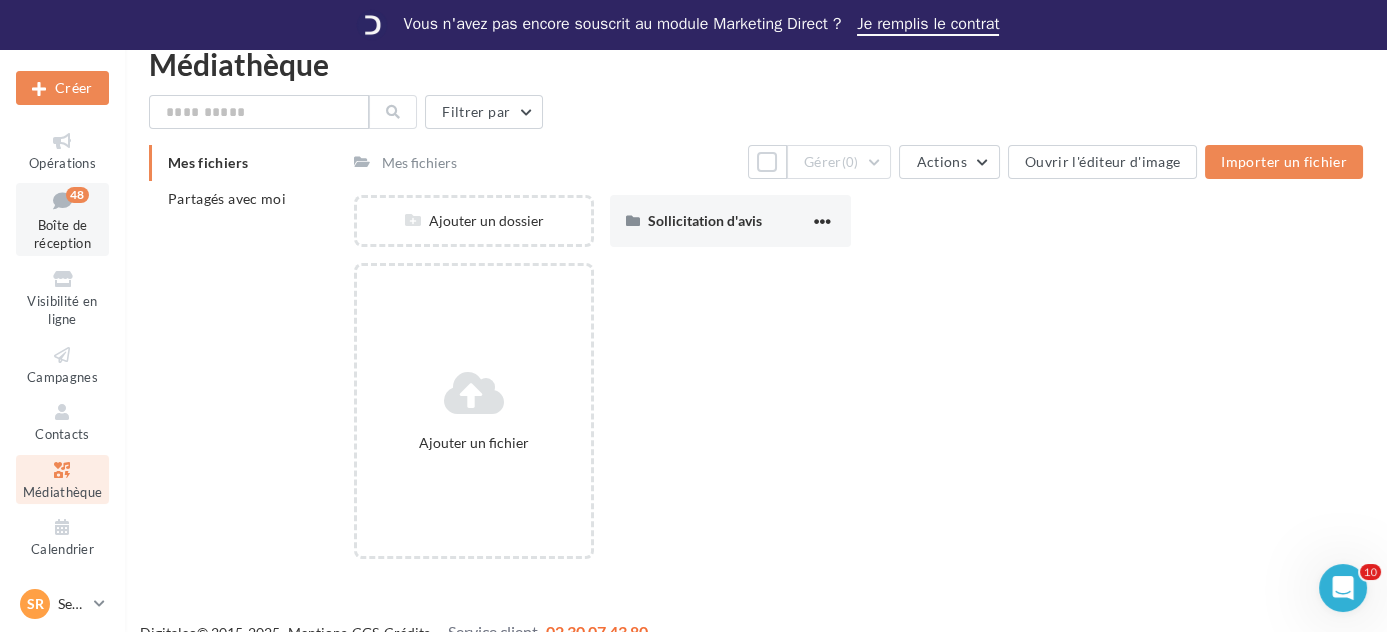 click at bounding box center (62, 200) 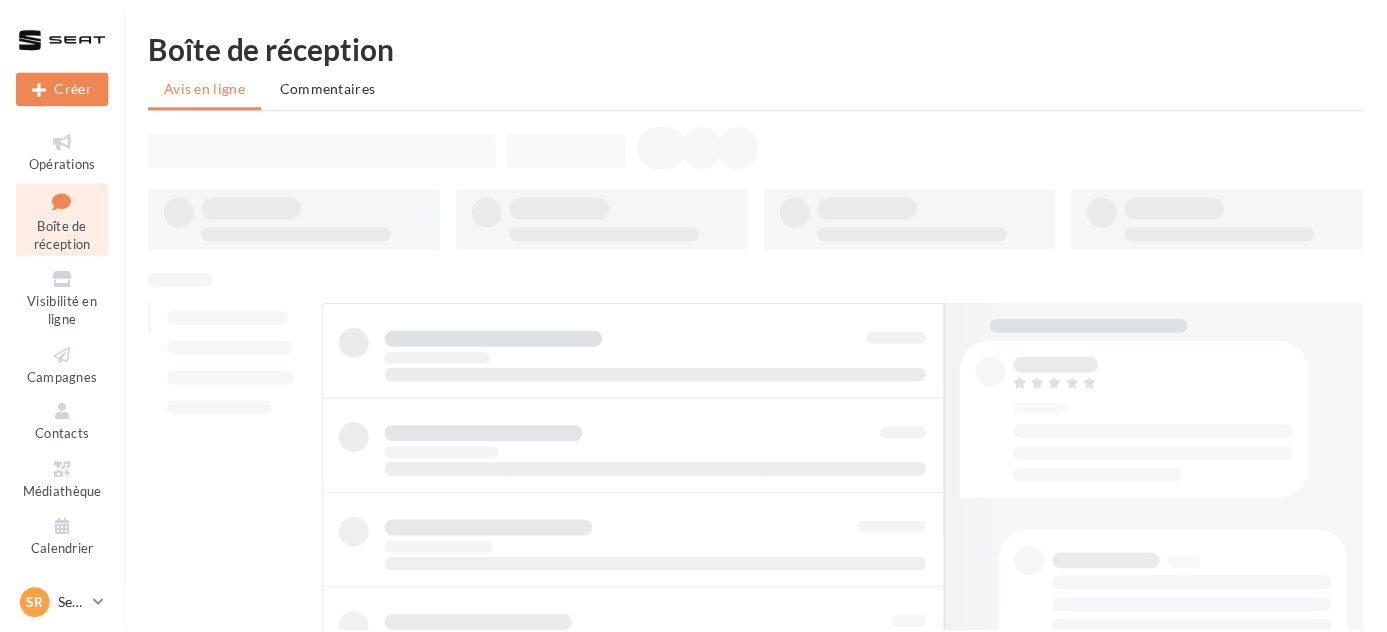 scroll, scrollTop: 0, scrollLeft: 0, axis: both 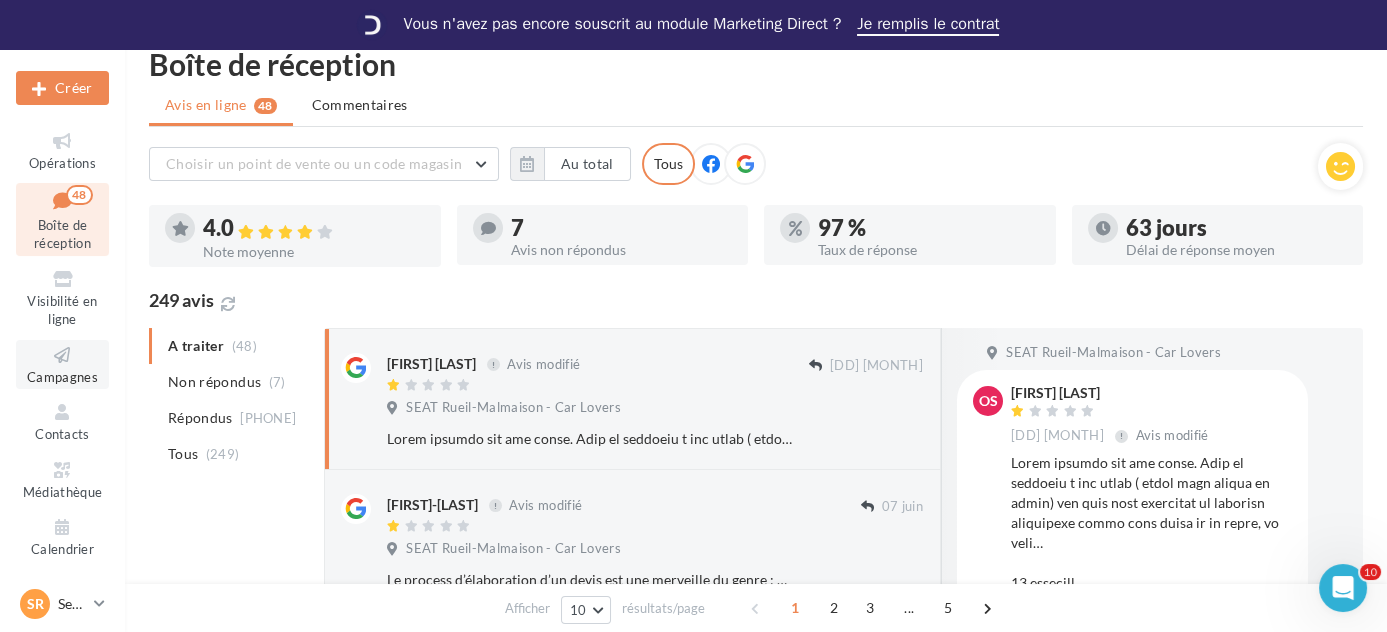 click on "Campagnes" at bounding box center (62, 377) 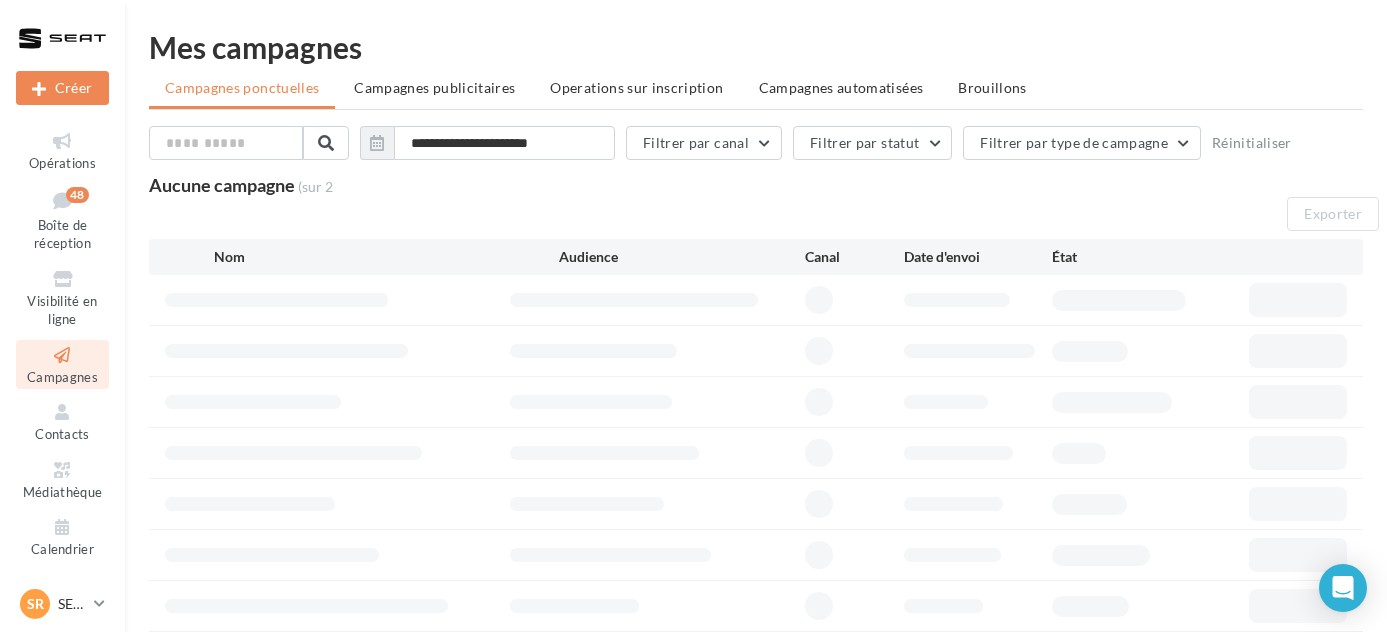 scroll, scrollTop: 0, scrollLeft: 0, axis: both 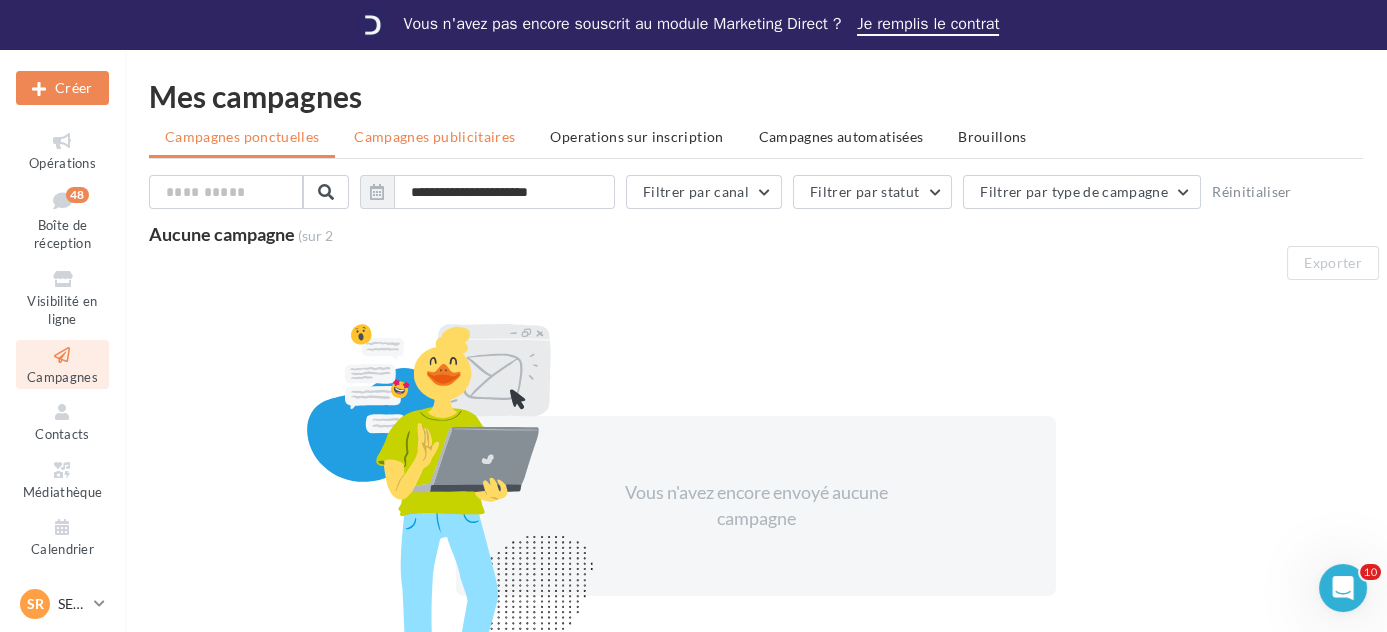 click on "**********" at bounding box center [756, 402] 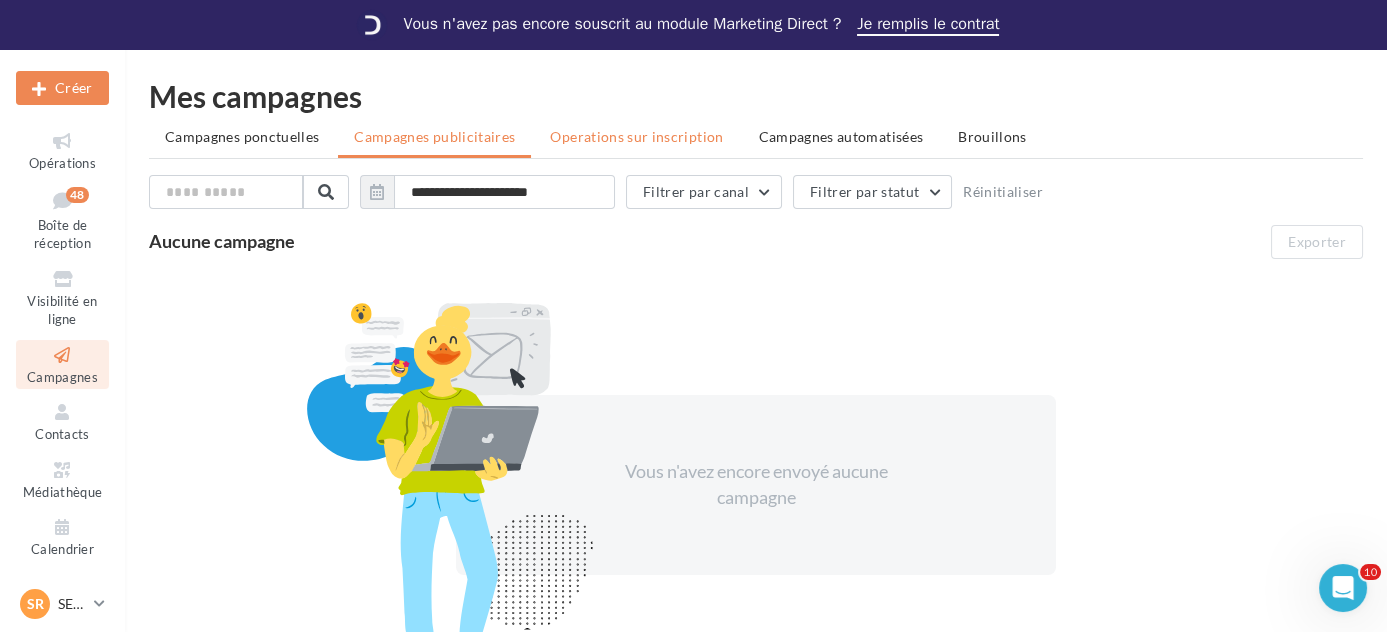 click on "Operations sur inscription" at bounding box center [636, 137] 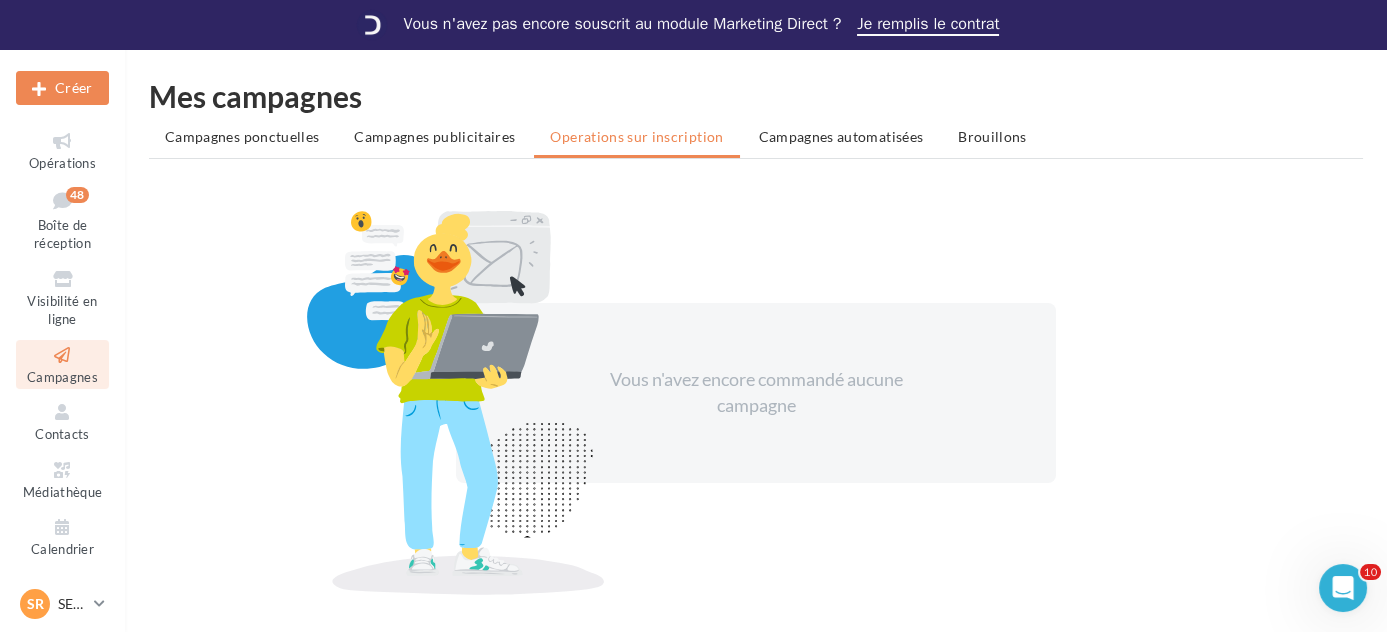 click on "Campagnes automatisées" at bounding box center (242, 136) 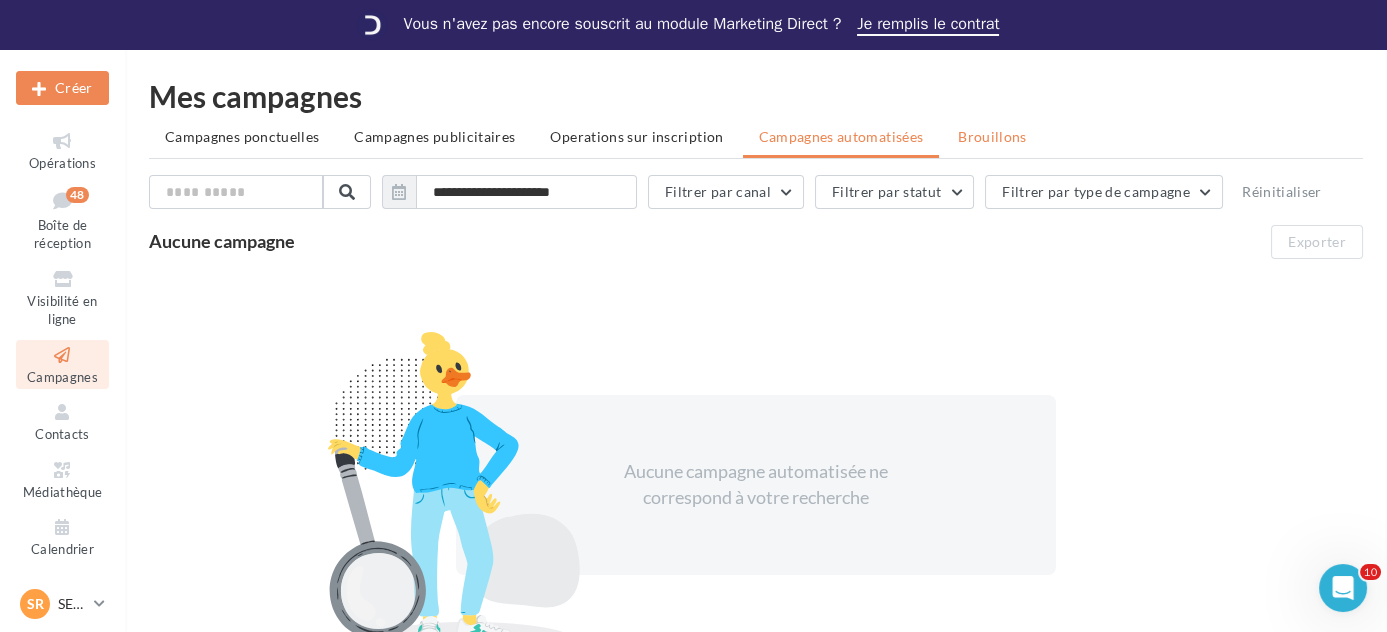 click on "Brouillons" at bounding box center (242, 136) 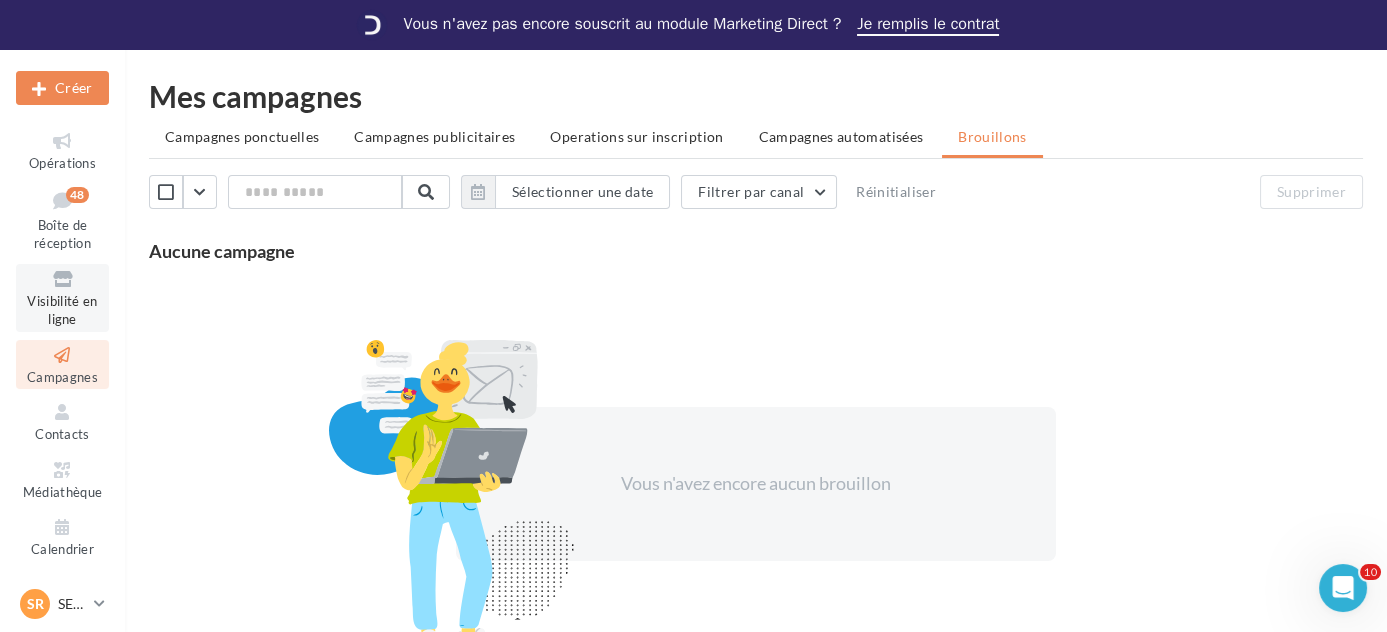 click on "Visibilité en ligne" at bounding box center (62, 298) 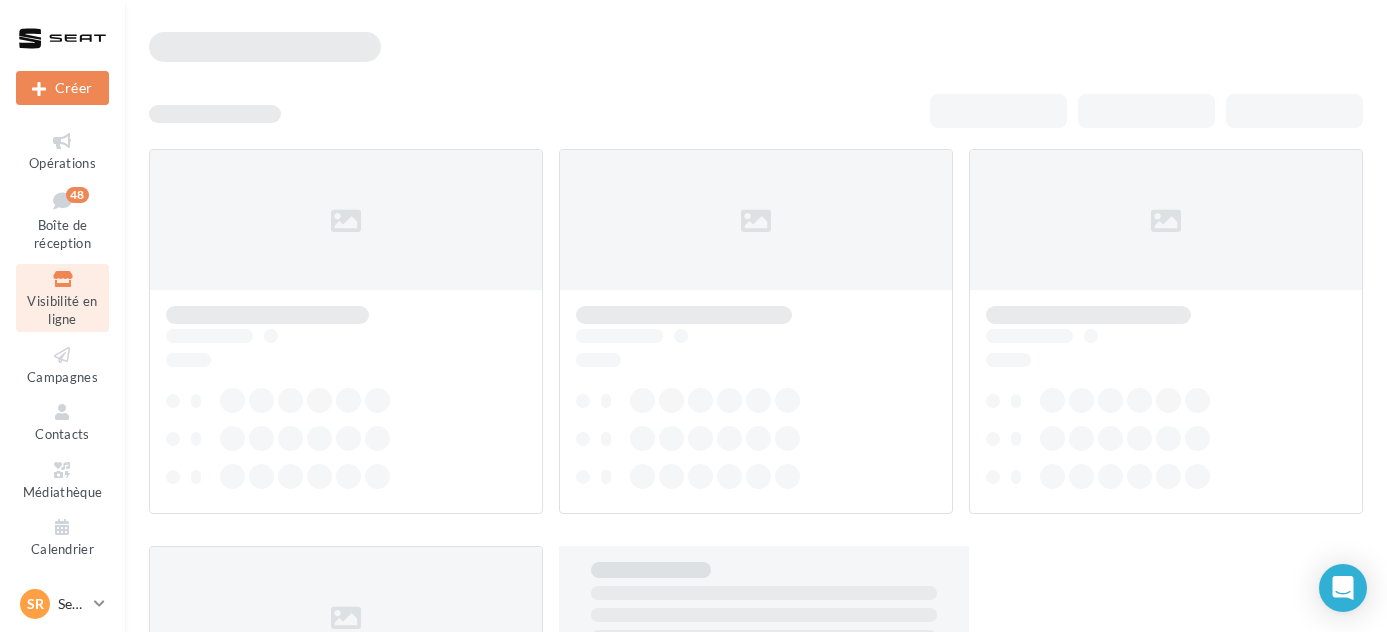 scroll, scrollTop: 0, scrollLeft: 0, axis: both 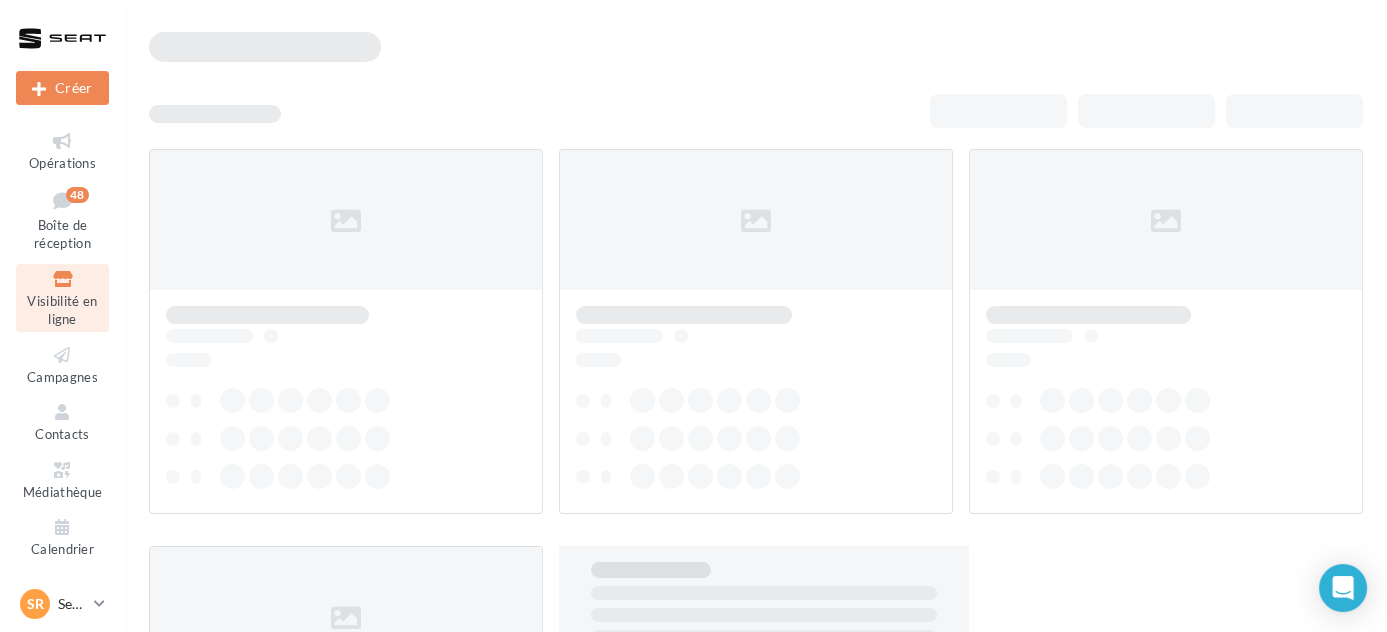 click on "Boîte de réception" at bounding box center [62, 234] 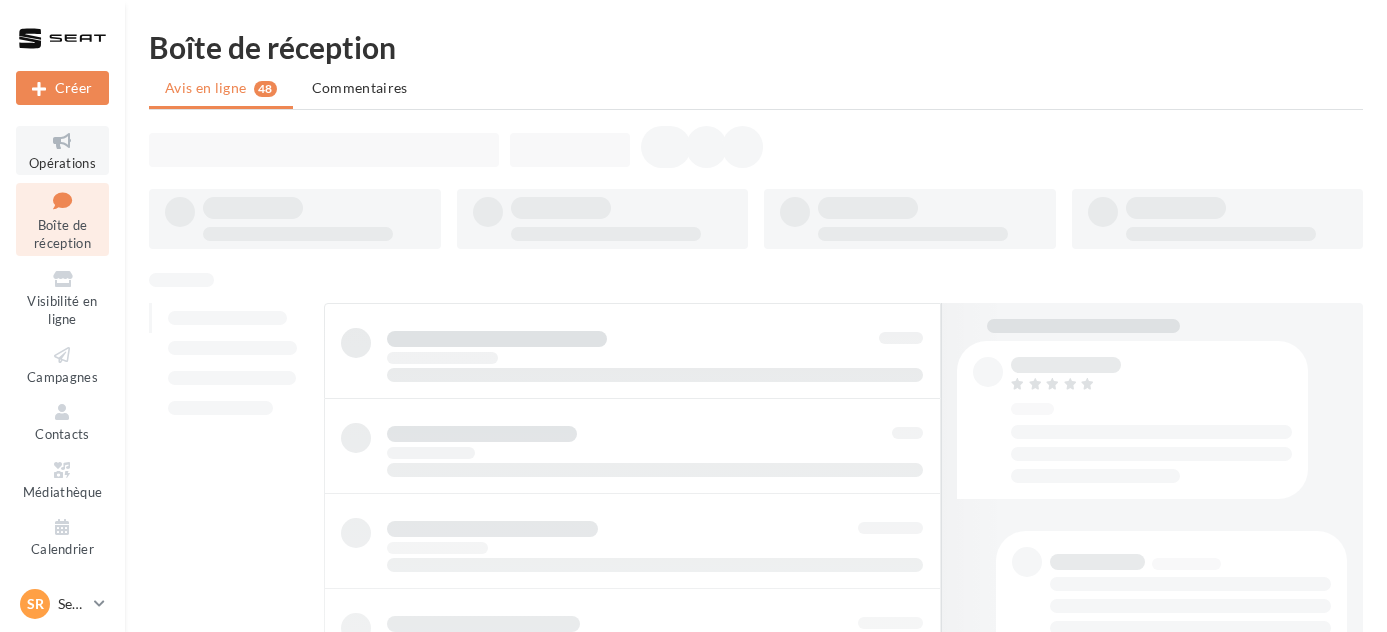 scroll, scrollTop: 0, scrollLeft: 0, axis: both 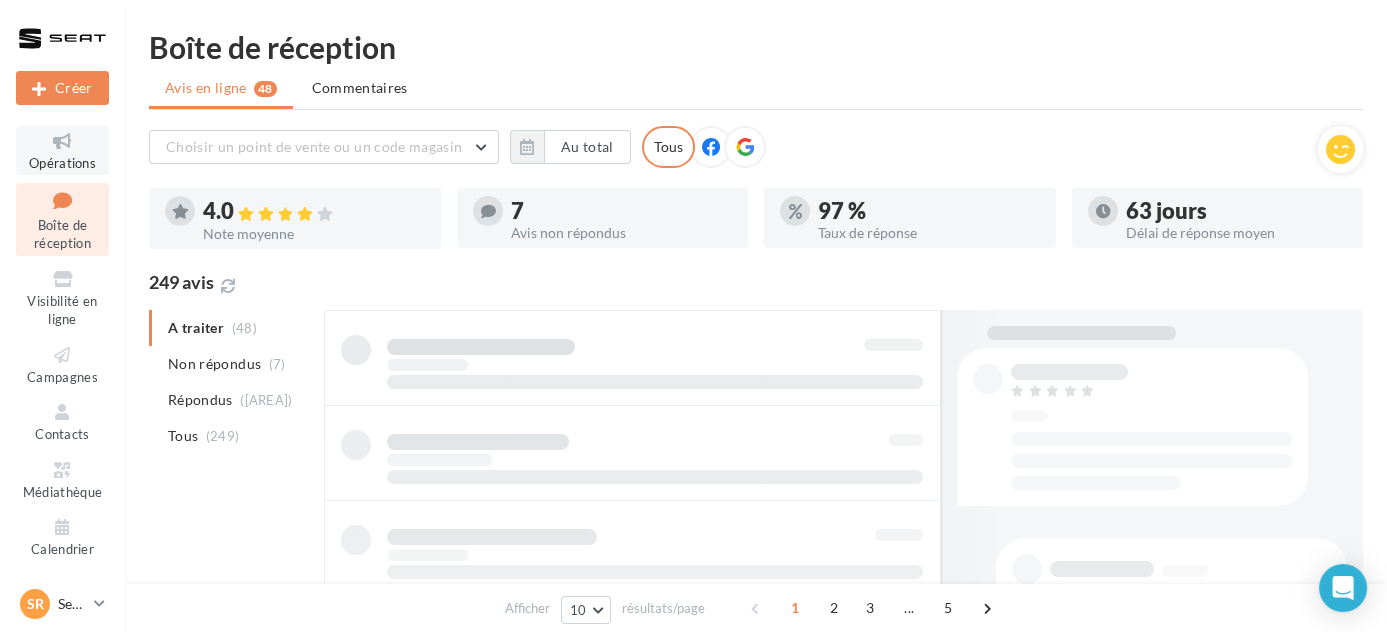 click on "Opérations" at bounding box center [62, 163] 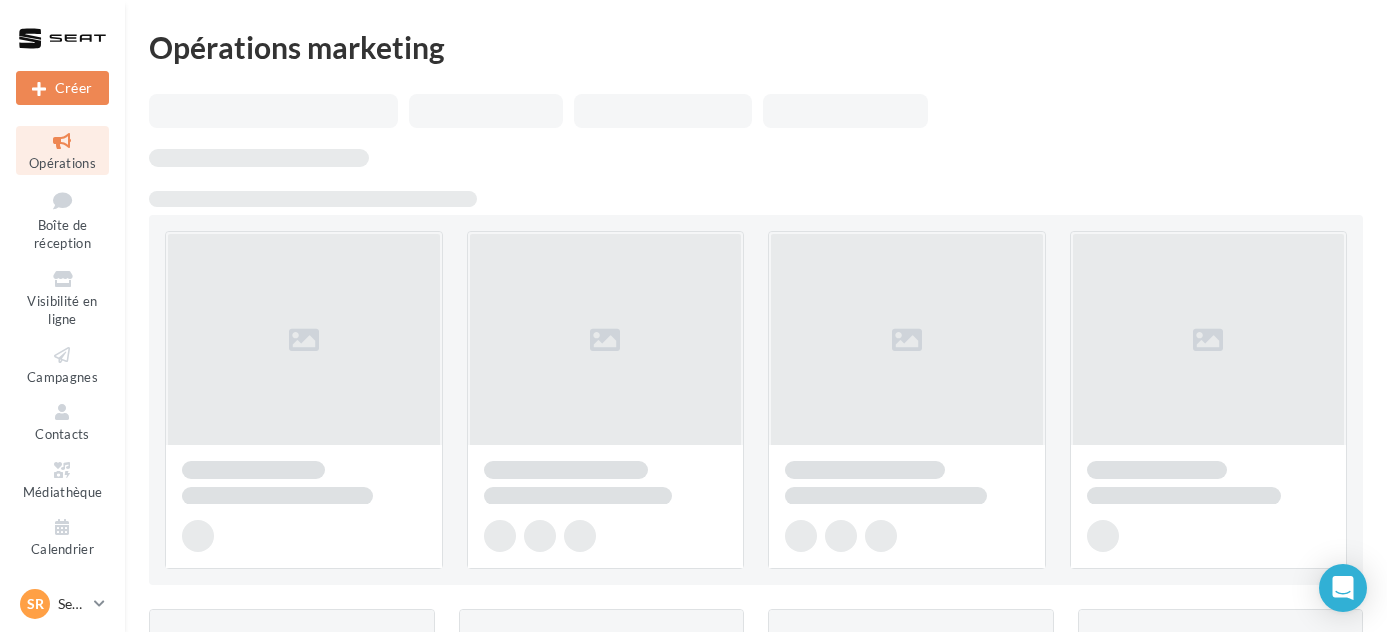 scroll, scrollTop: 0, scrollLeft: 0, axis: both 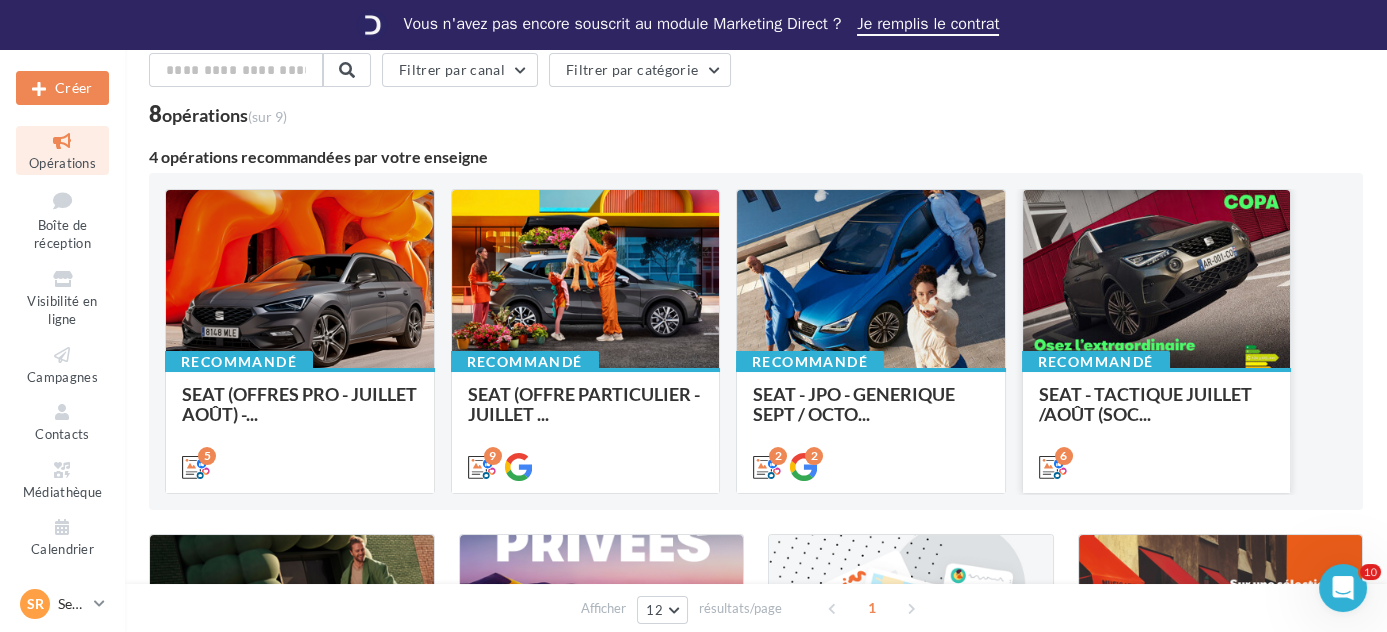 click at bounding box center [300, 280] 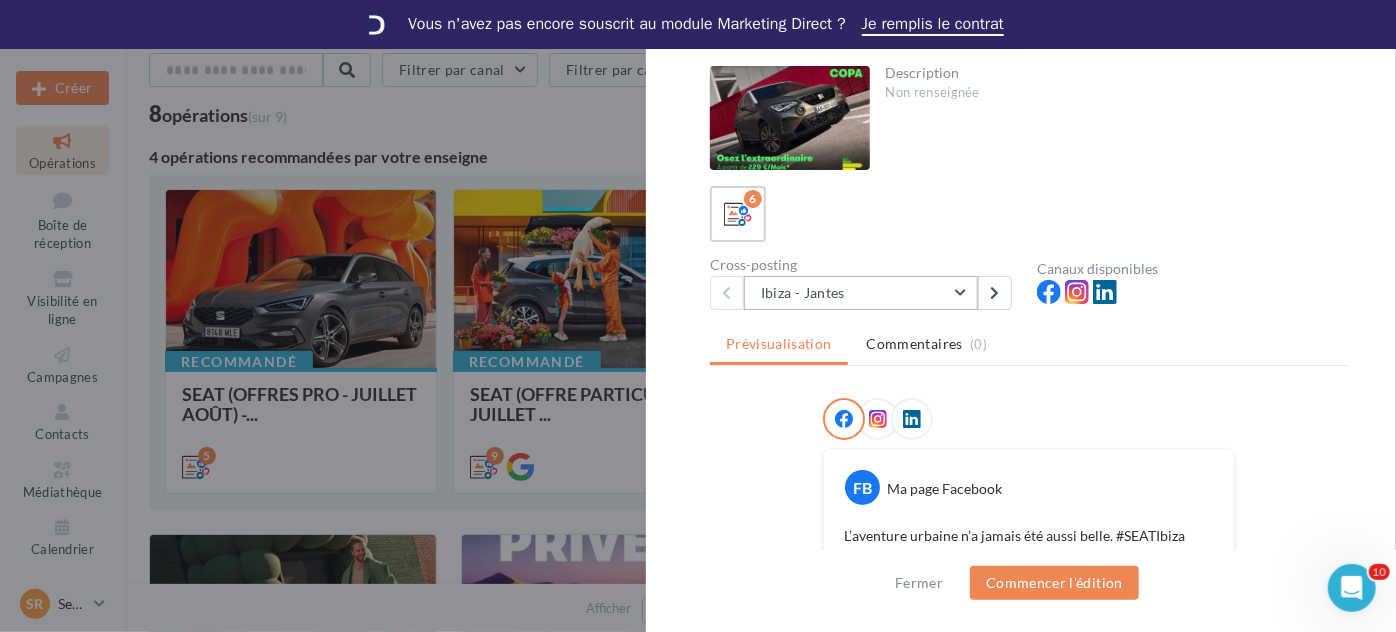 click on "Ibiza - Jantes" at bounding box center (861, 293) 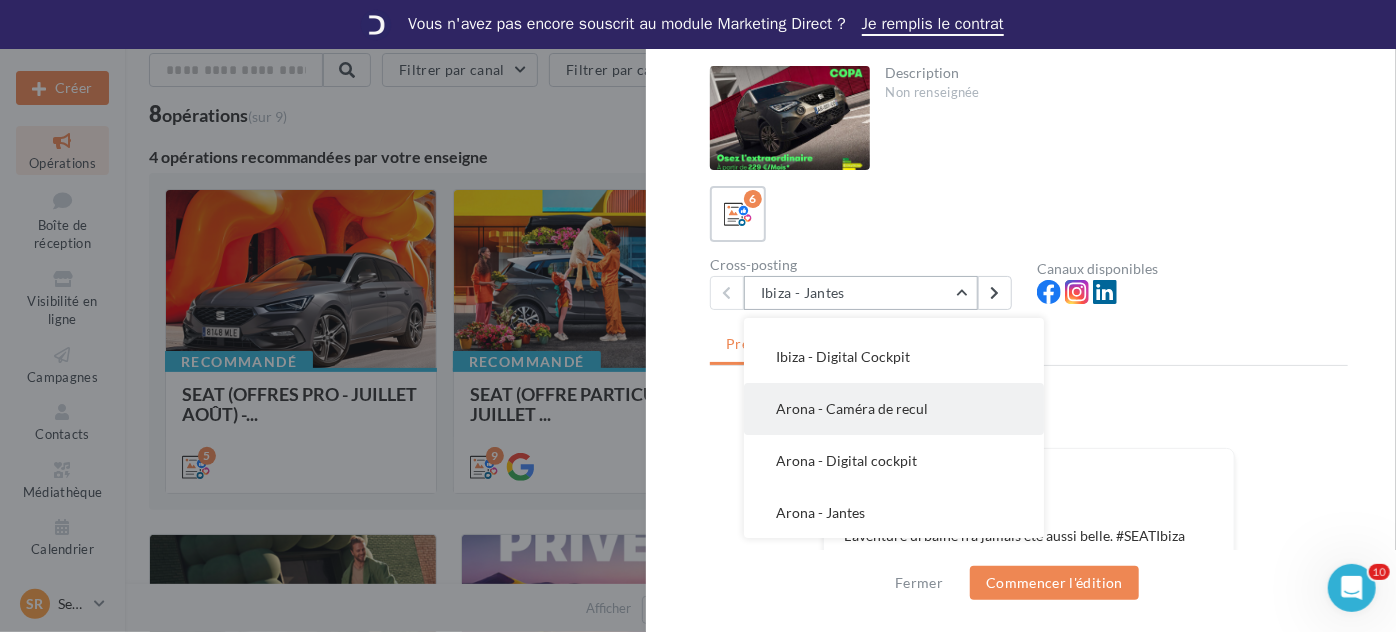 scroll, scrollTop: 0, scrollLeft: 0, axis: both 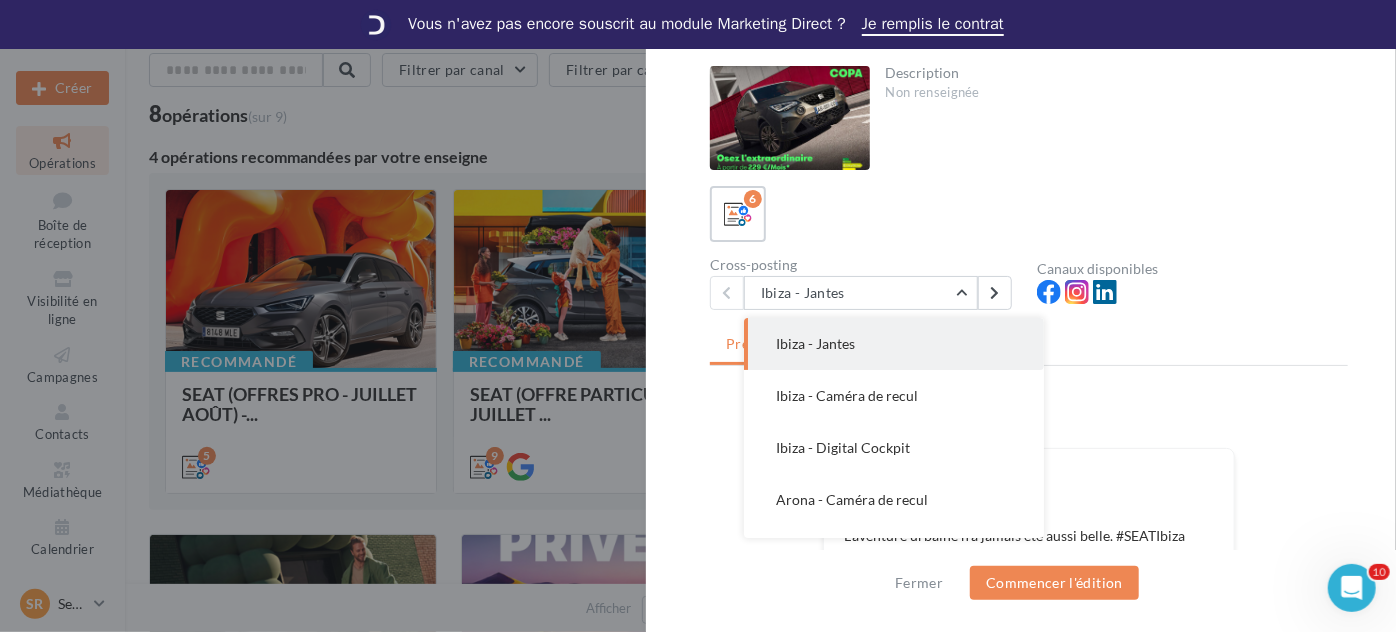 click at bounding box center (1192, 295) 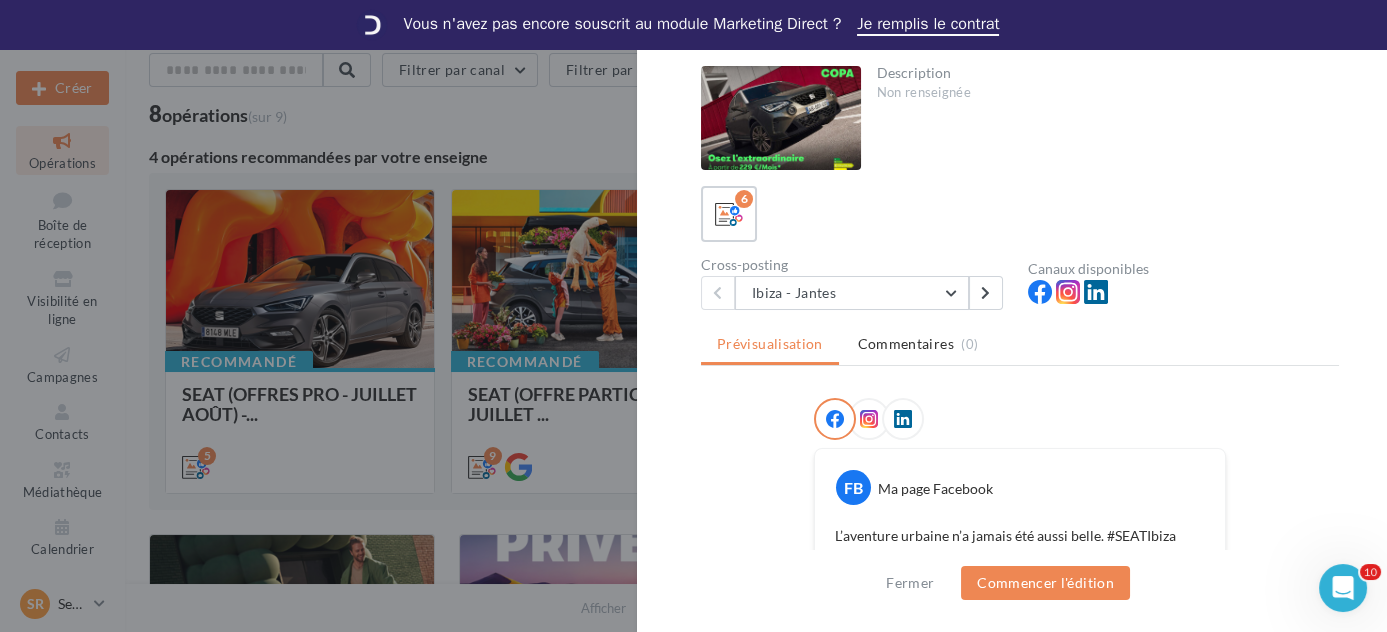 click at bounding box center (693, 316) 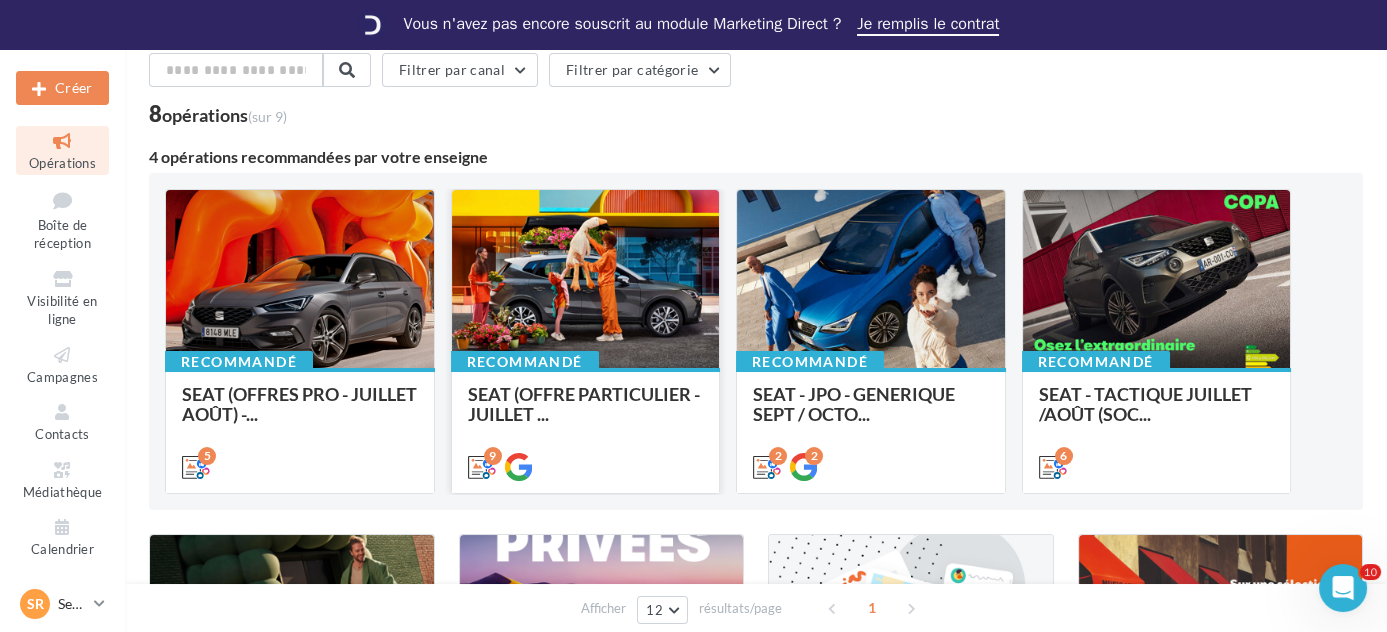 click at bounding box center (300, 280) 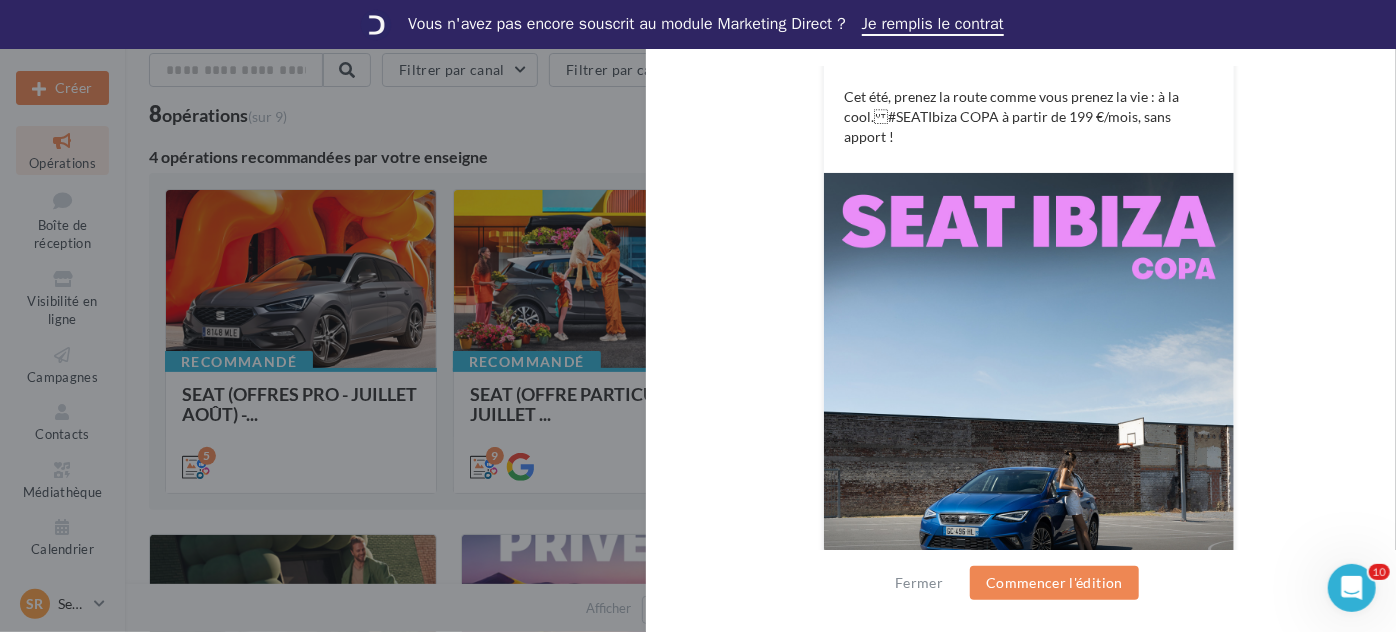 scroll, scrollTop: 560, scrollLeft: 0, axis: vertical 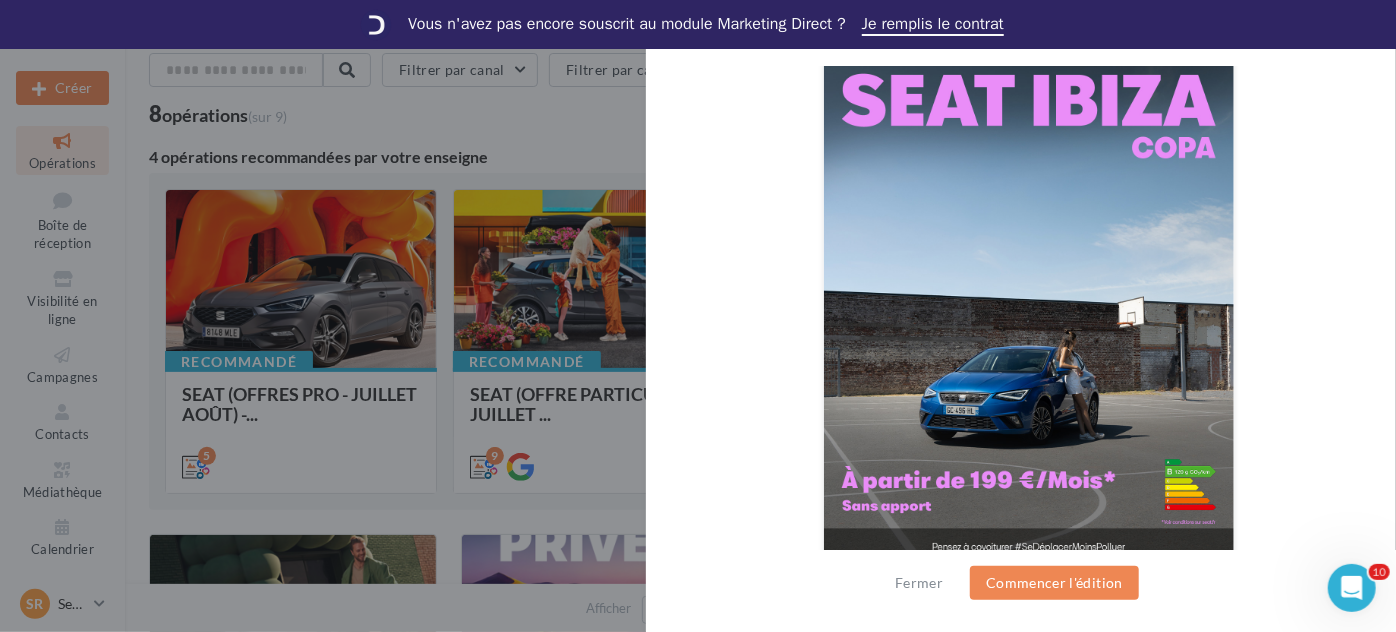 click at bounding box center (1029, 308) 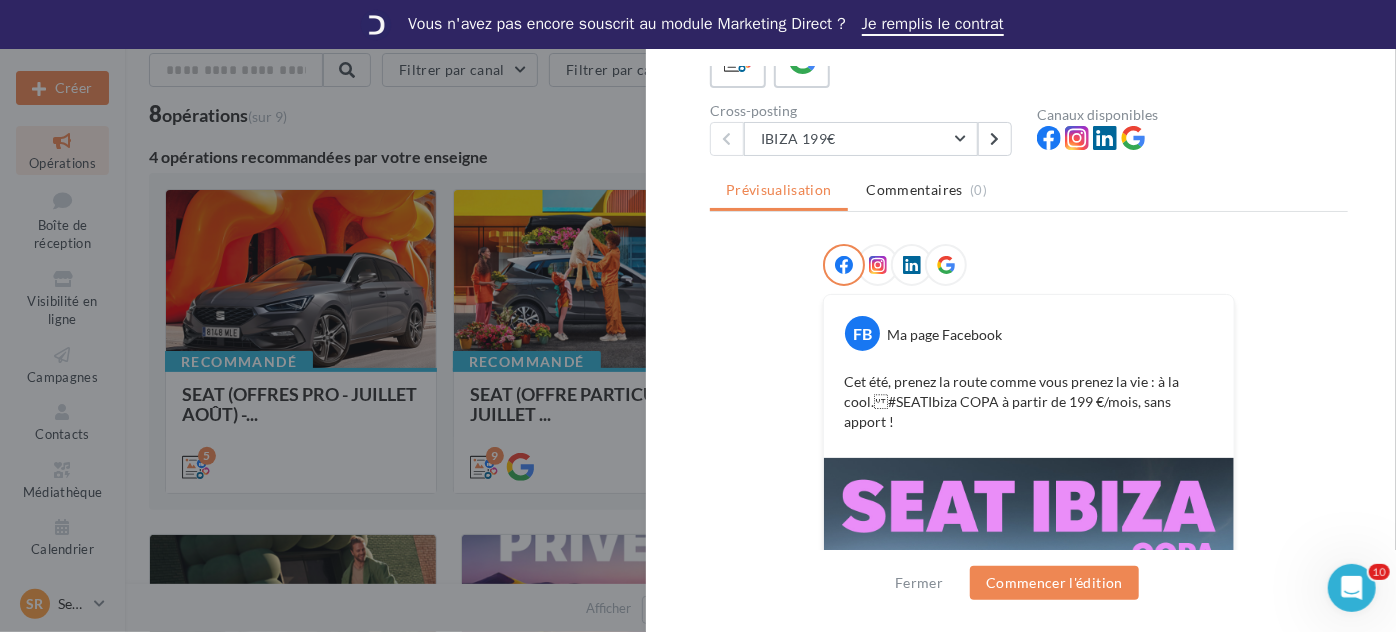 scroll, scrollTop: 197, scrollLeft: 0, axis: vertical 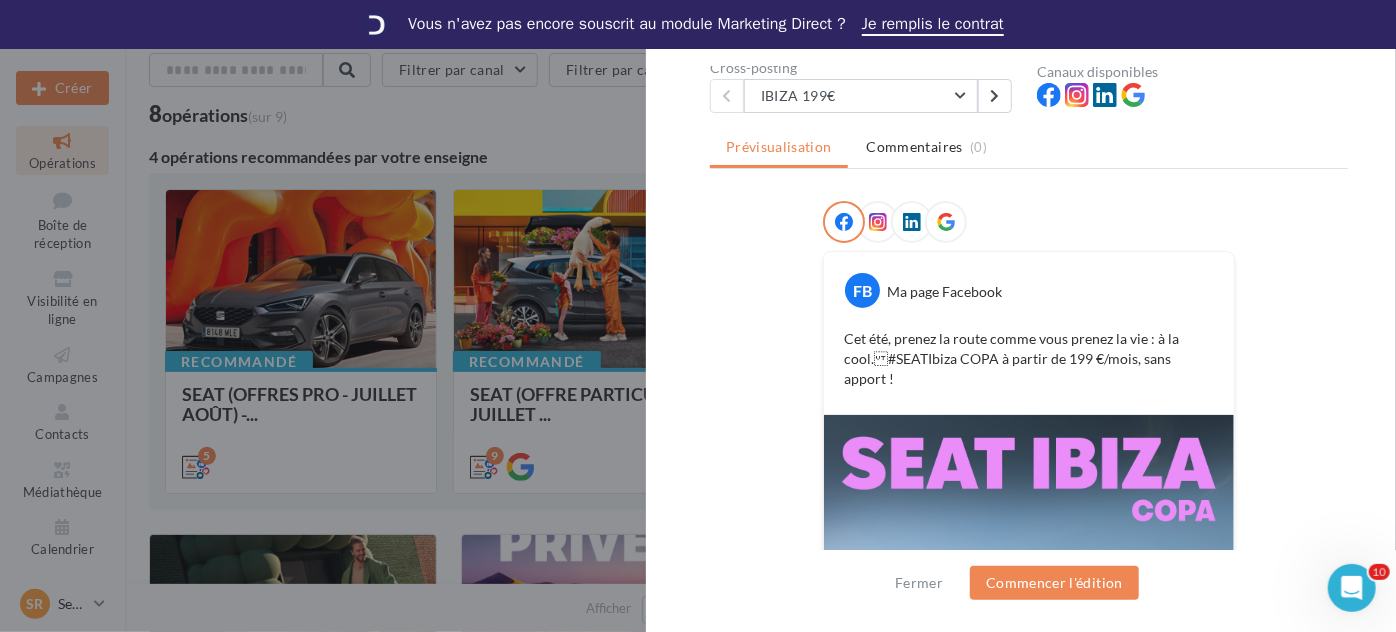 click at bounding box center (844, 222) 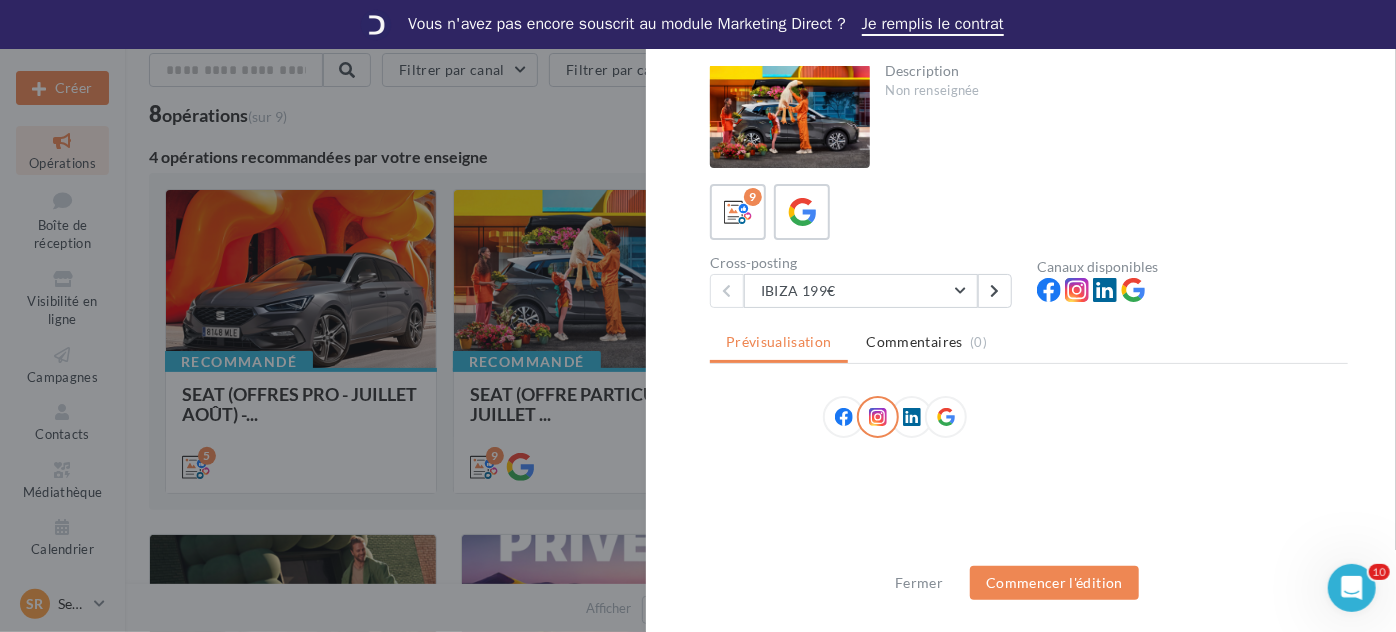 scroll, scrollTop: 197, scrollLeft: 0, axis: vertical 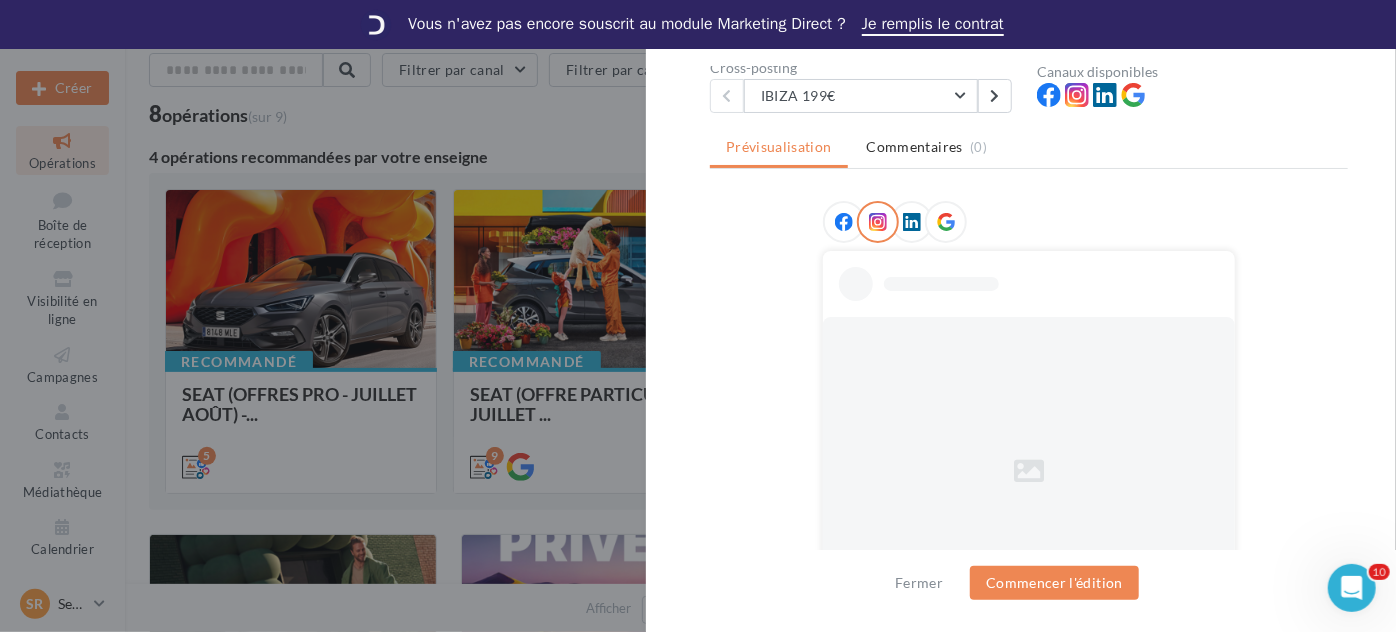 click at bounding box center (912, 222) 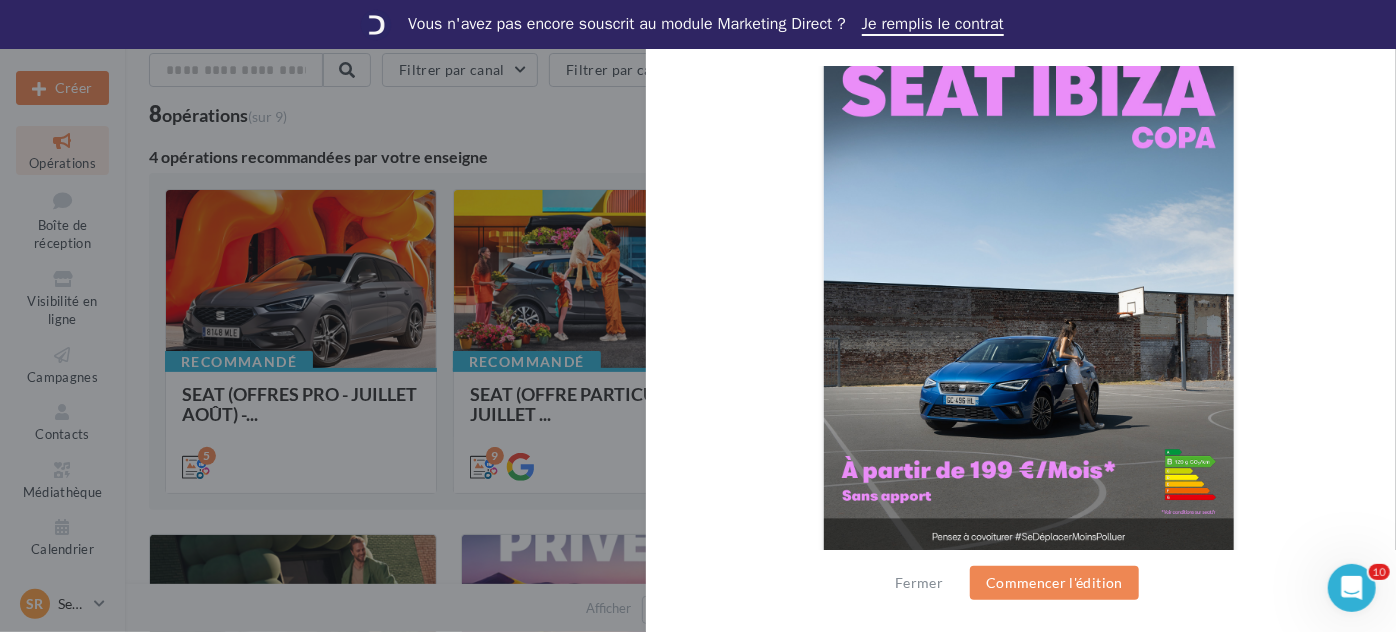 scroll, scrollTop: 560, scrollLeft: 0, axis: vertical 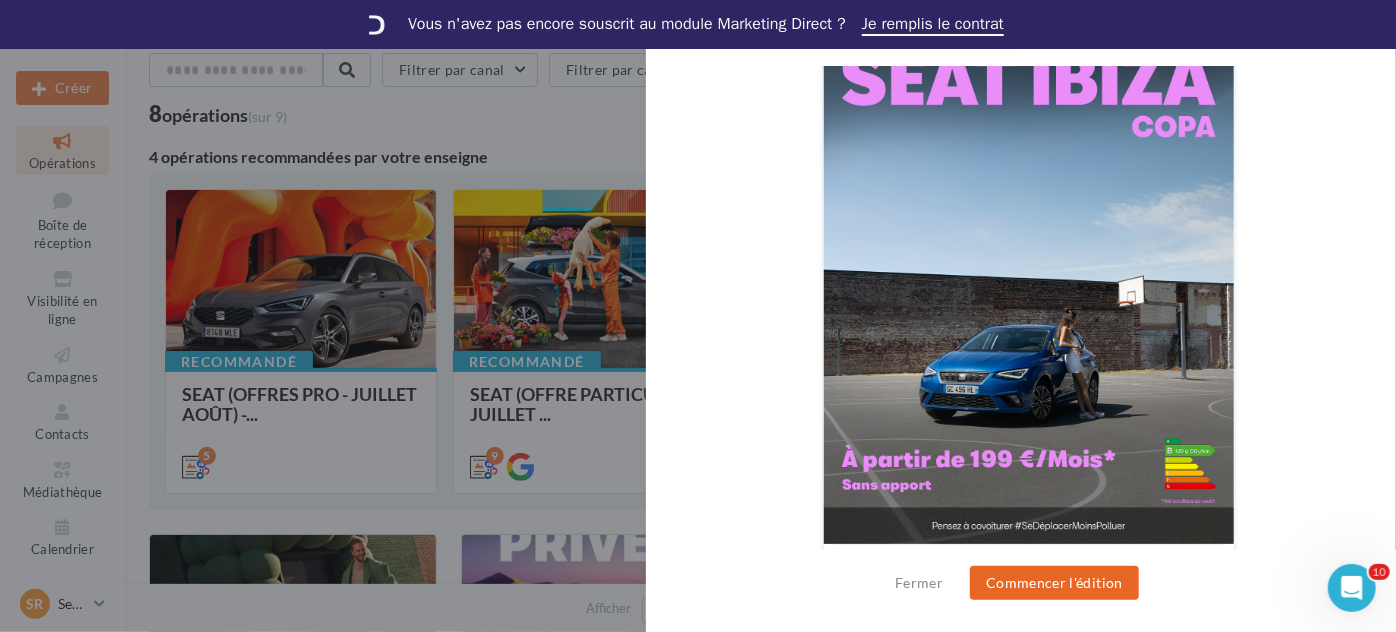 click on "Commencer l'édition" at bounding box center (1054, 583) 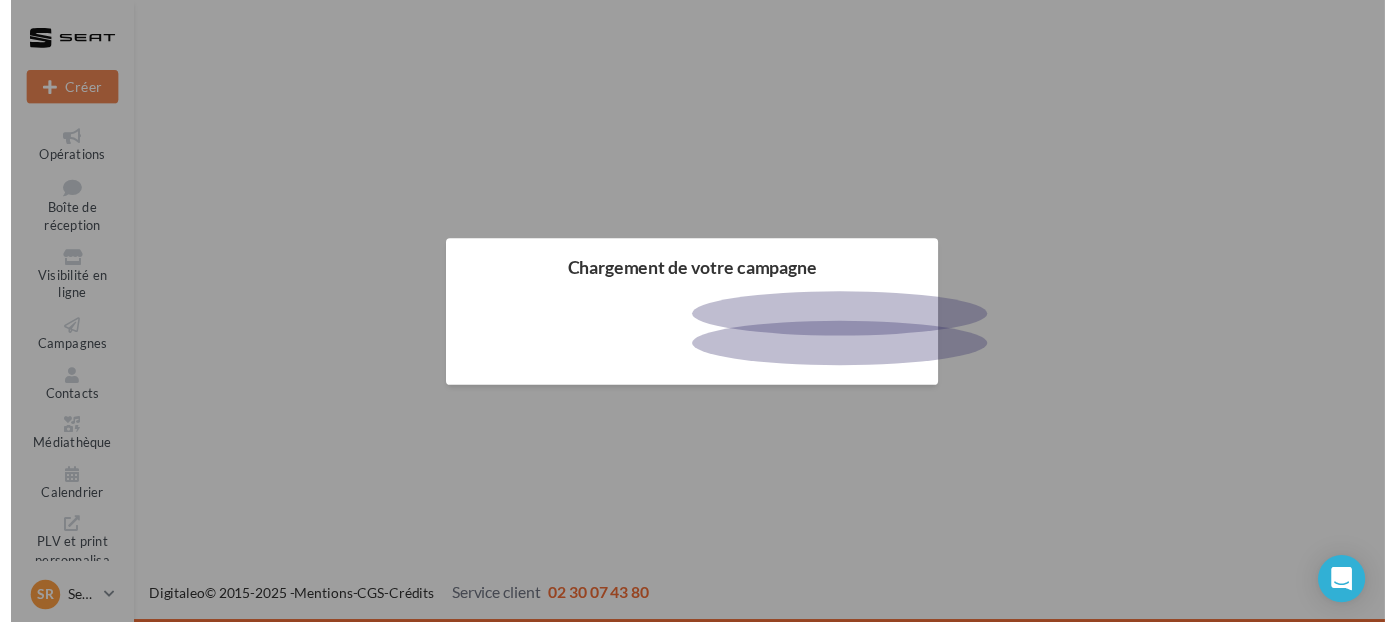 scroll, scrollTop: 0, scrollLeft: 0, axis: both 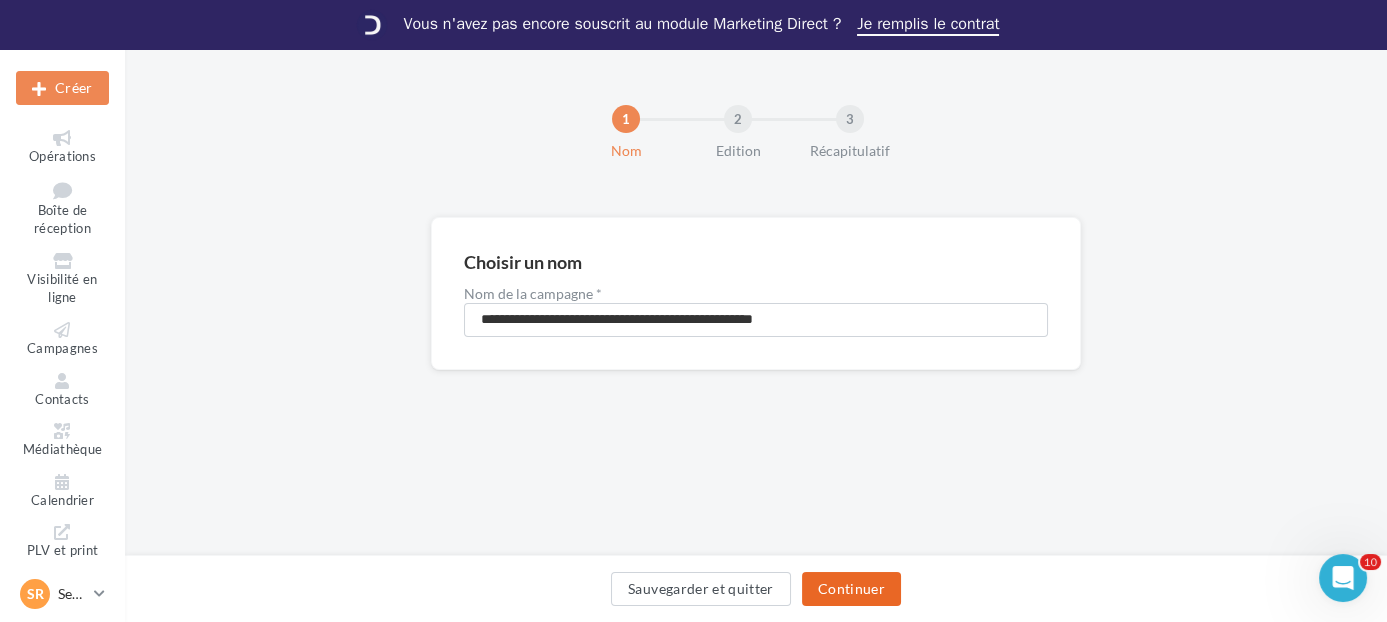 click on "Continuer" at bounding box center [851, 589] 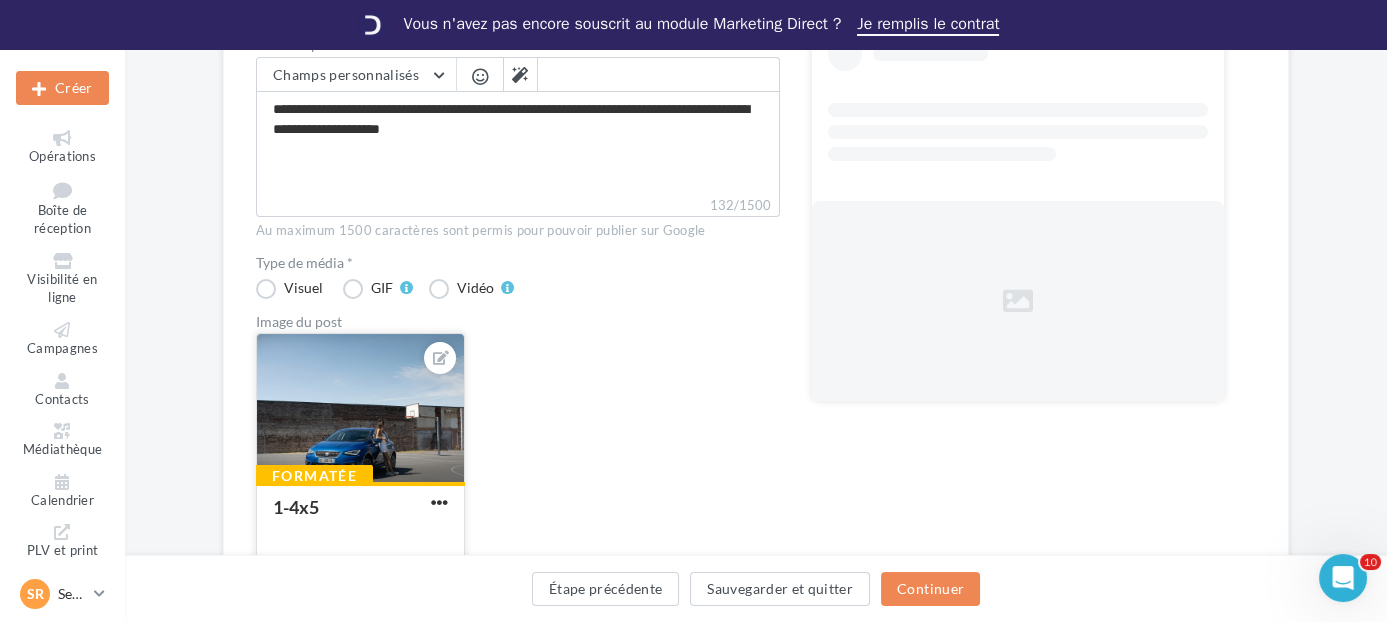 scroll, scrollTop: 363, scrollLeft: 0, axis: vertical 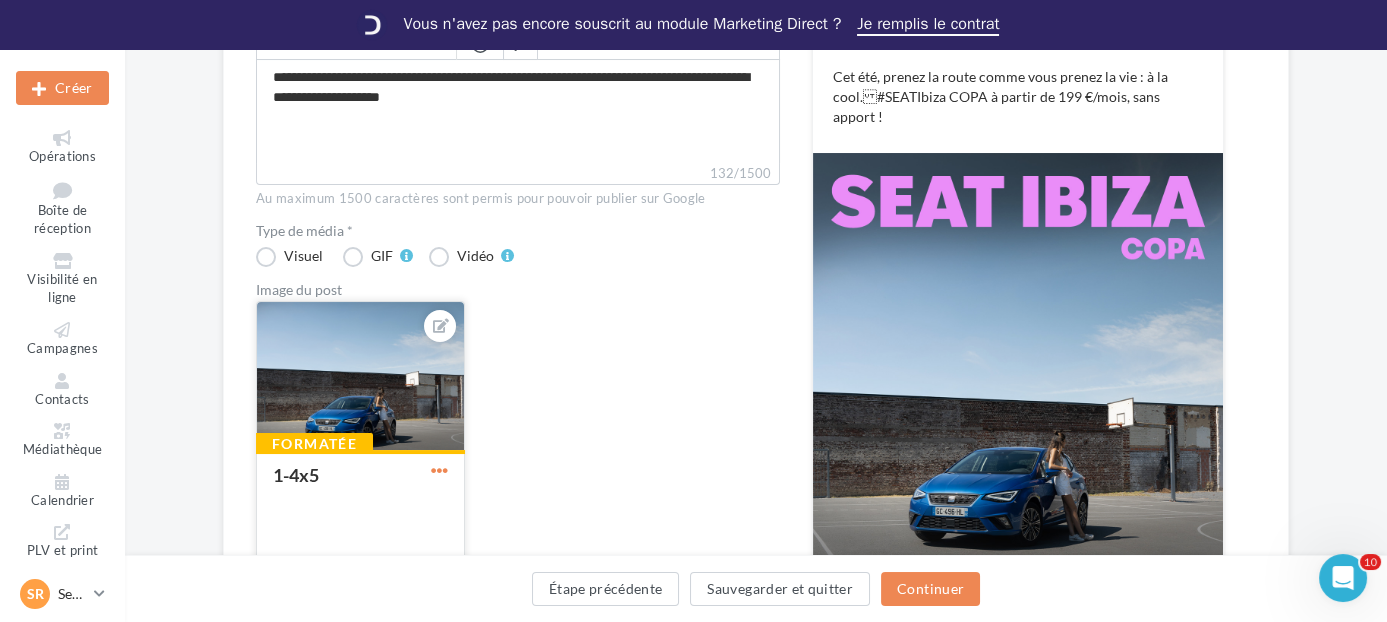 click at bounding box center [439, 470] 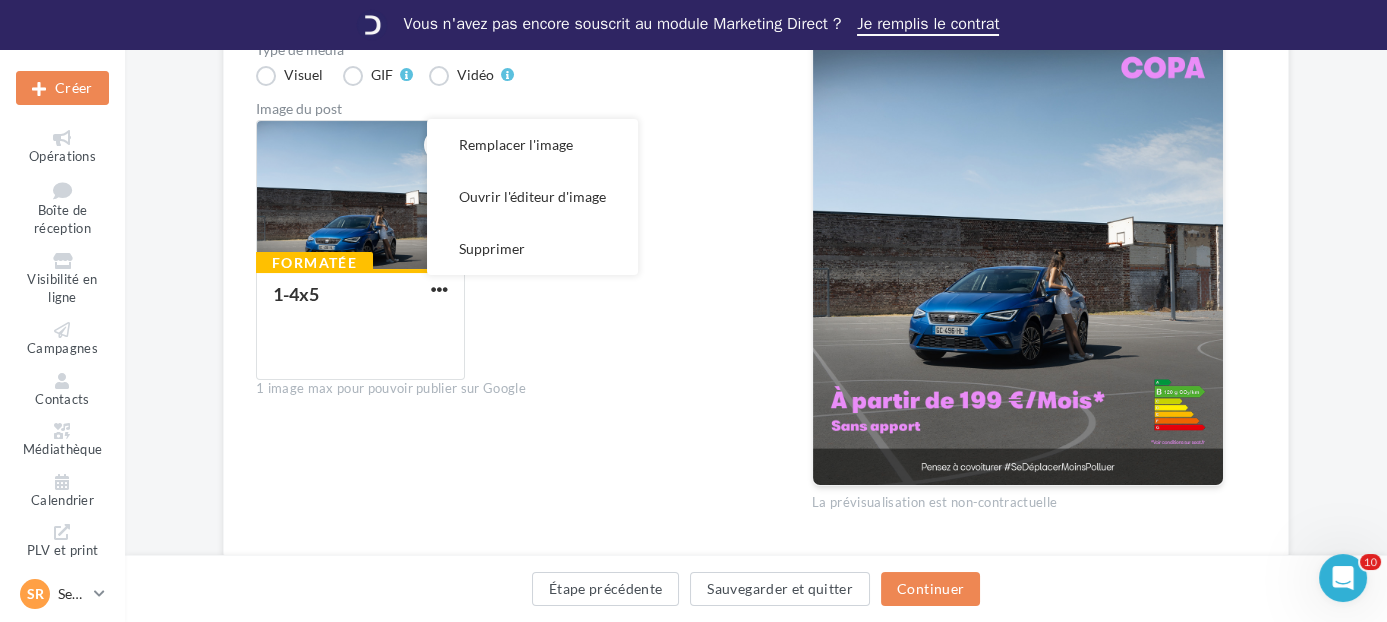 scroll, scrollTop: 545, scrollLeft: 0, axis: vertical 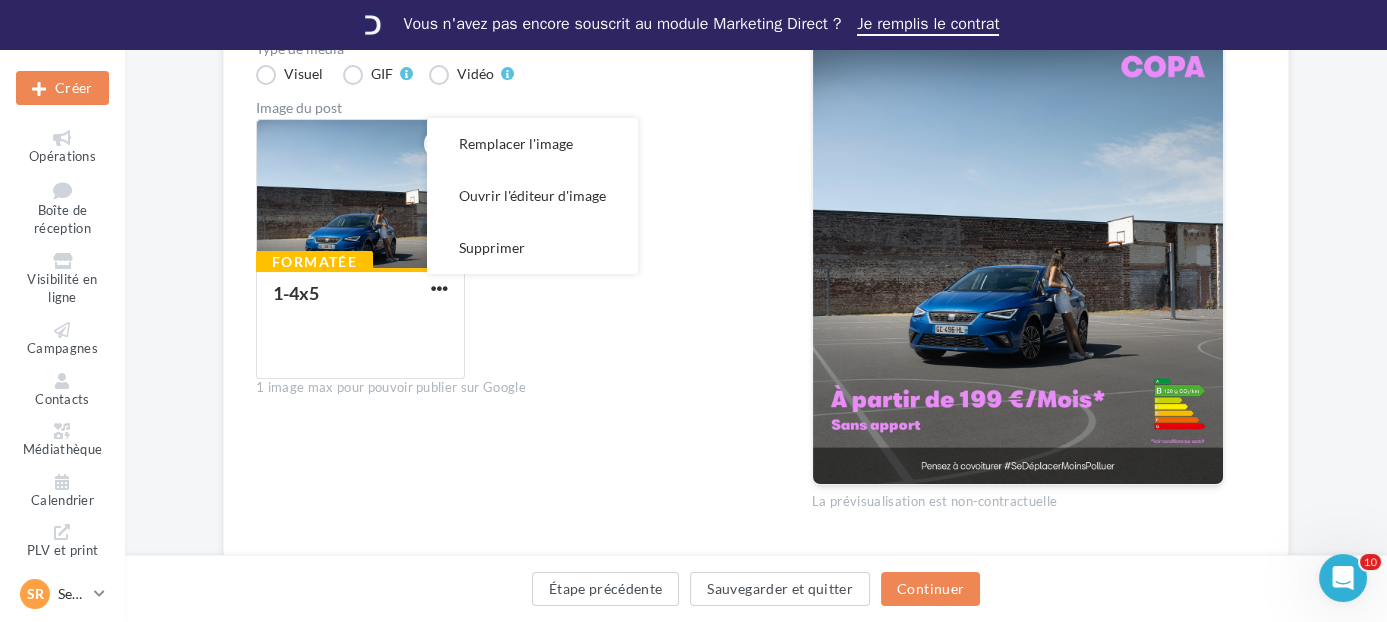 click at bounding box center (1018, 227) 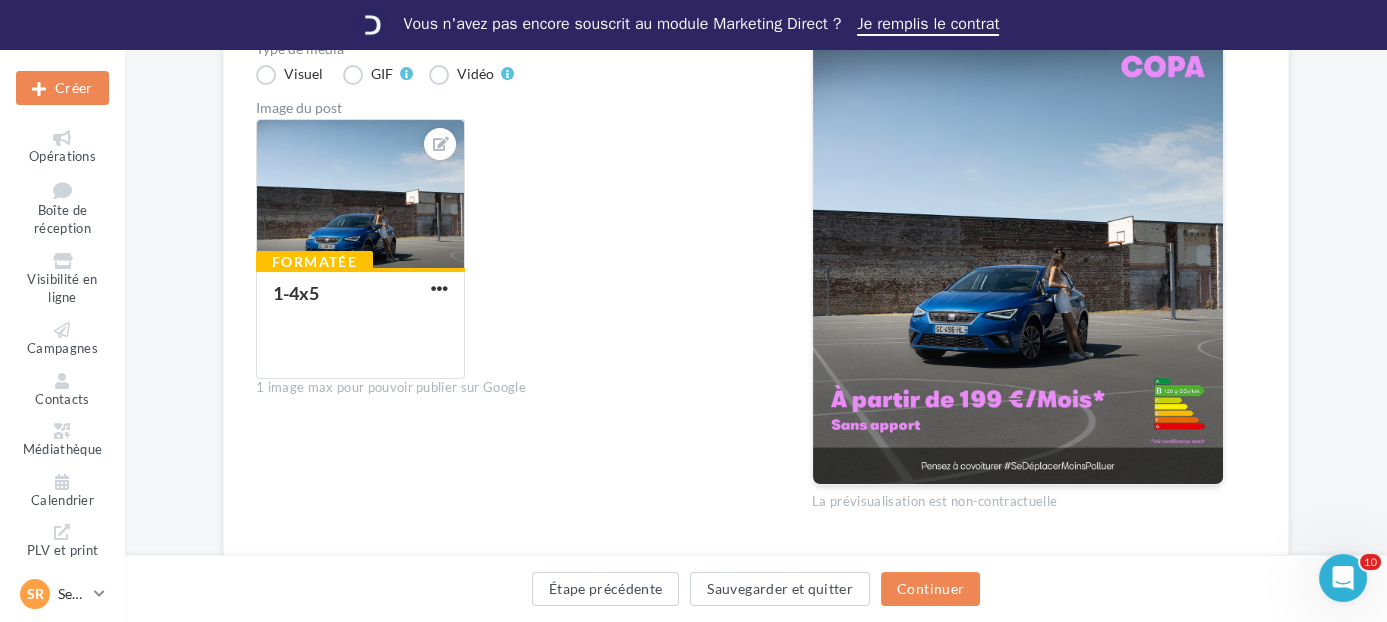 click at bounding box center [1018, 227] 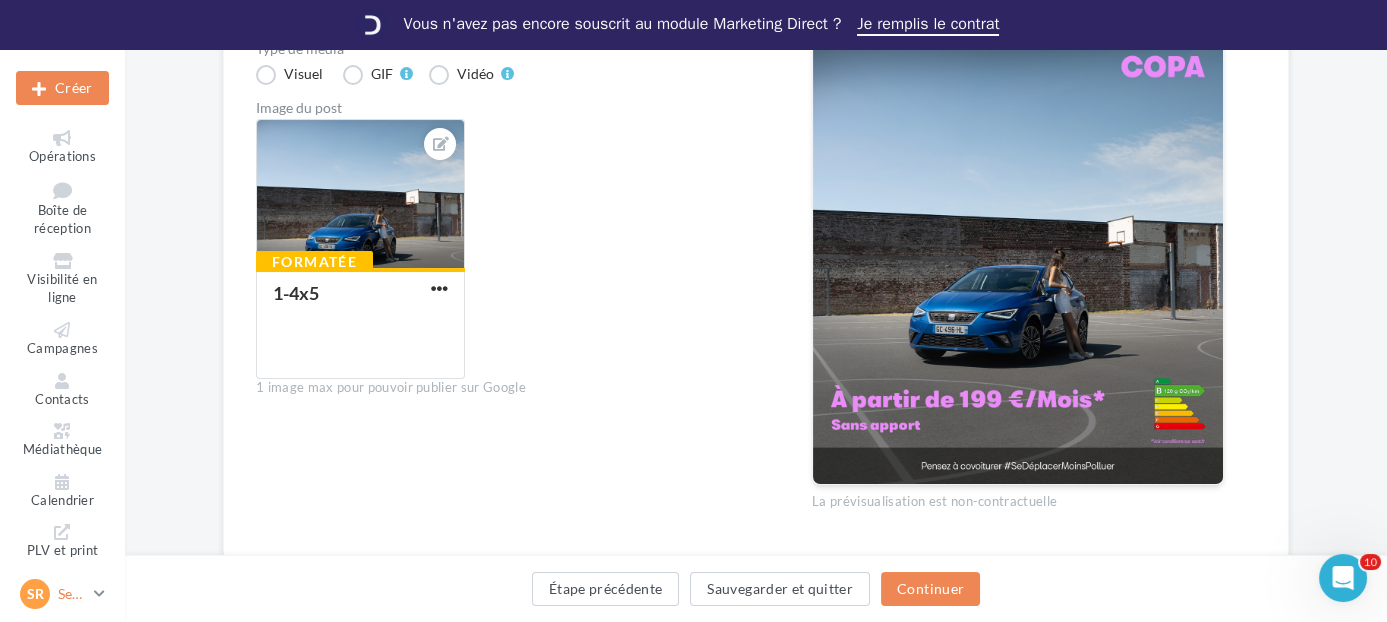 click on "Seat Rueil" at bounding box center (72, 594) 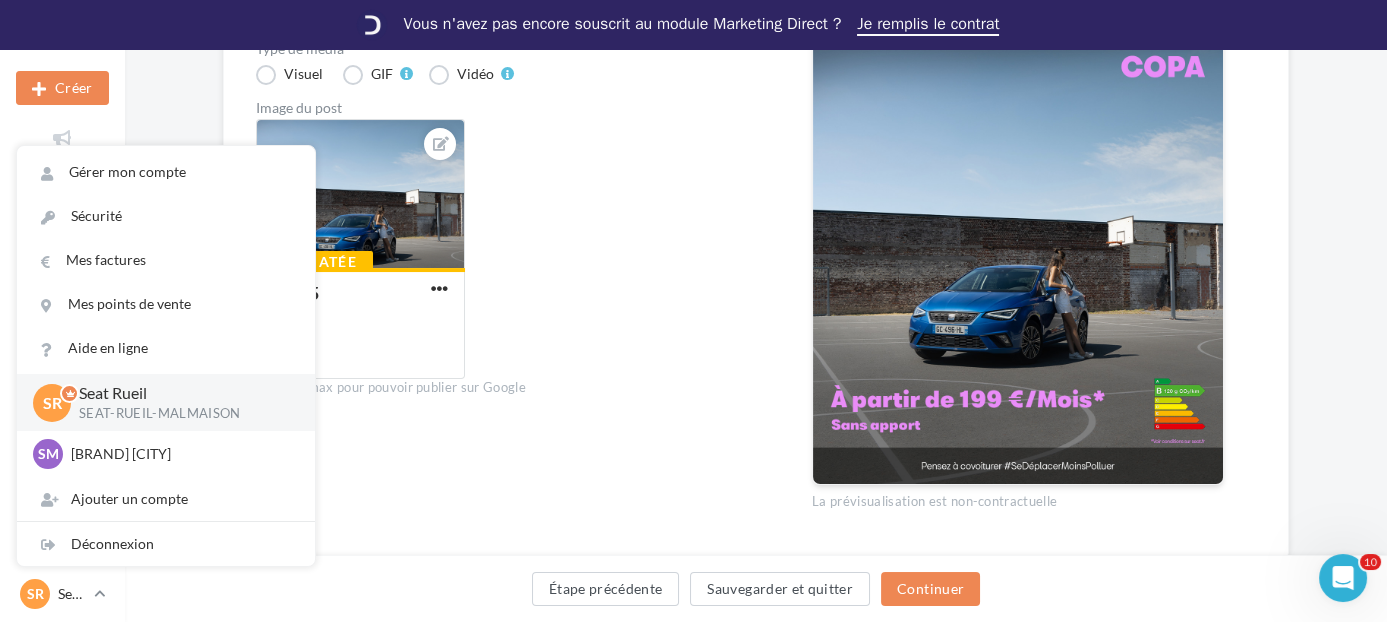 click on "**********" at bounding box center [518, 132] 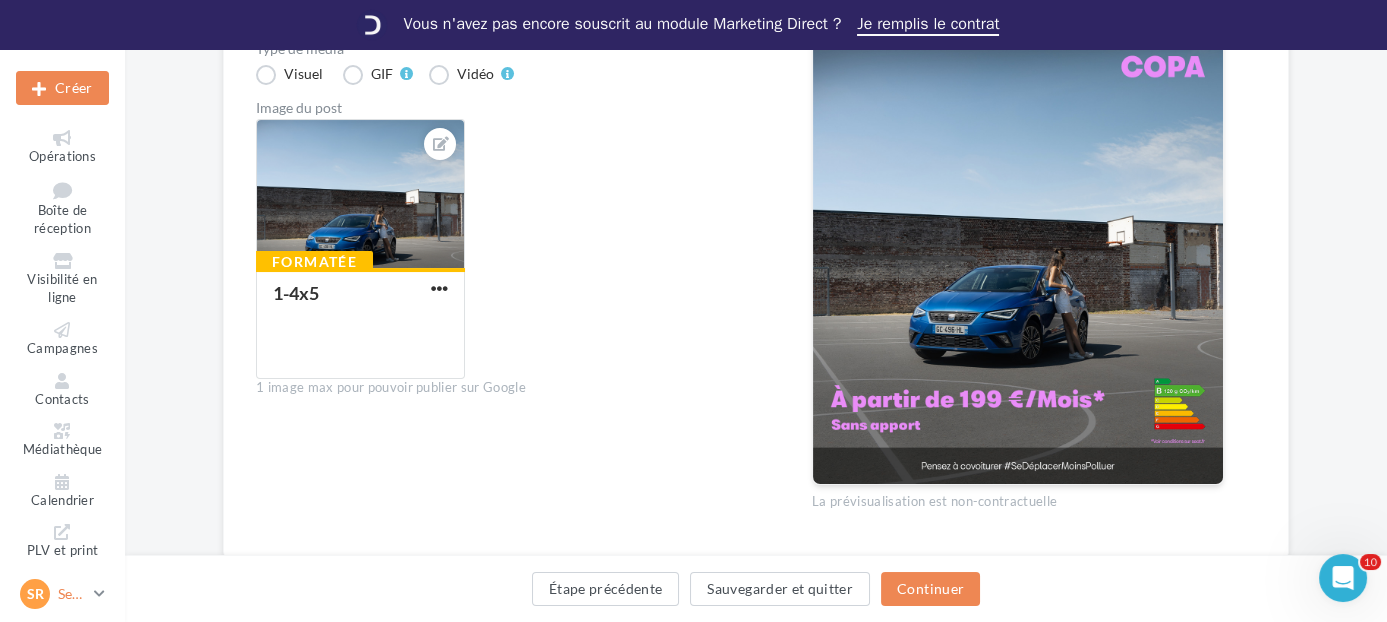 click on "SR     Seat Rueil   SEAT-RUEIL-MALMAISON" at bounding box center (53, 594) 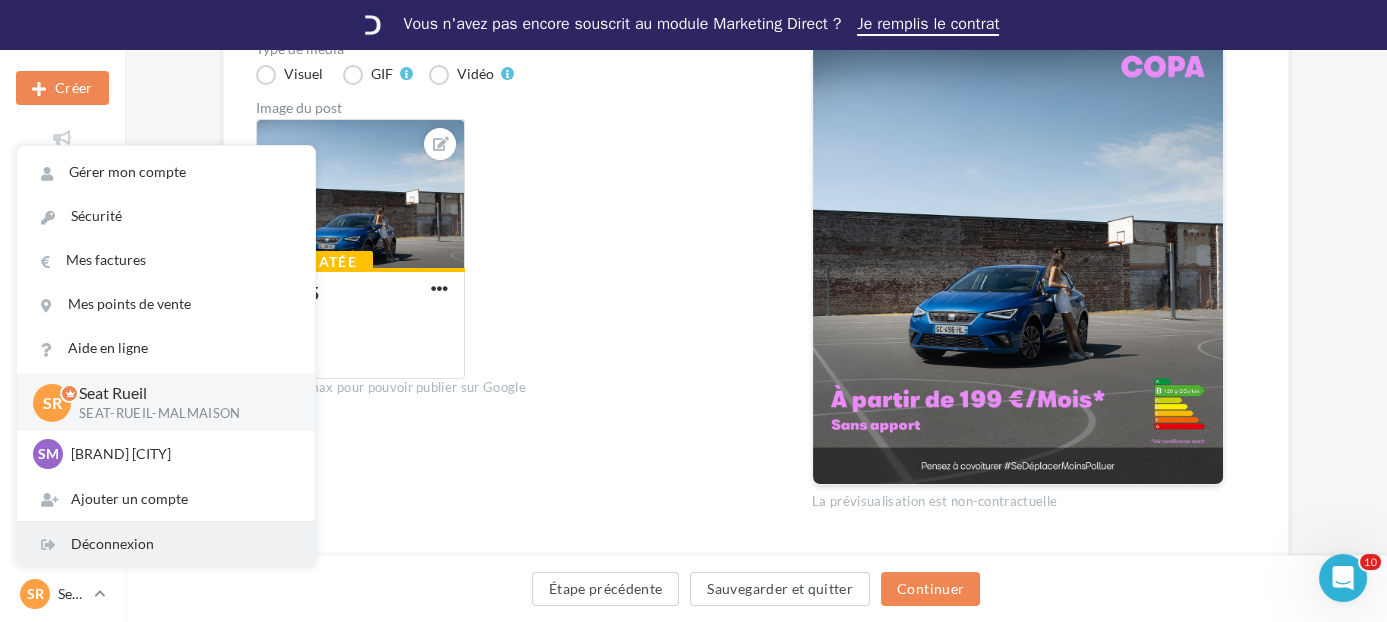 click on "Déconnexion" at bounding box center (166, 544) 